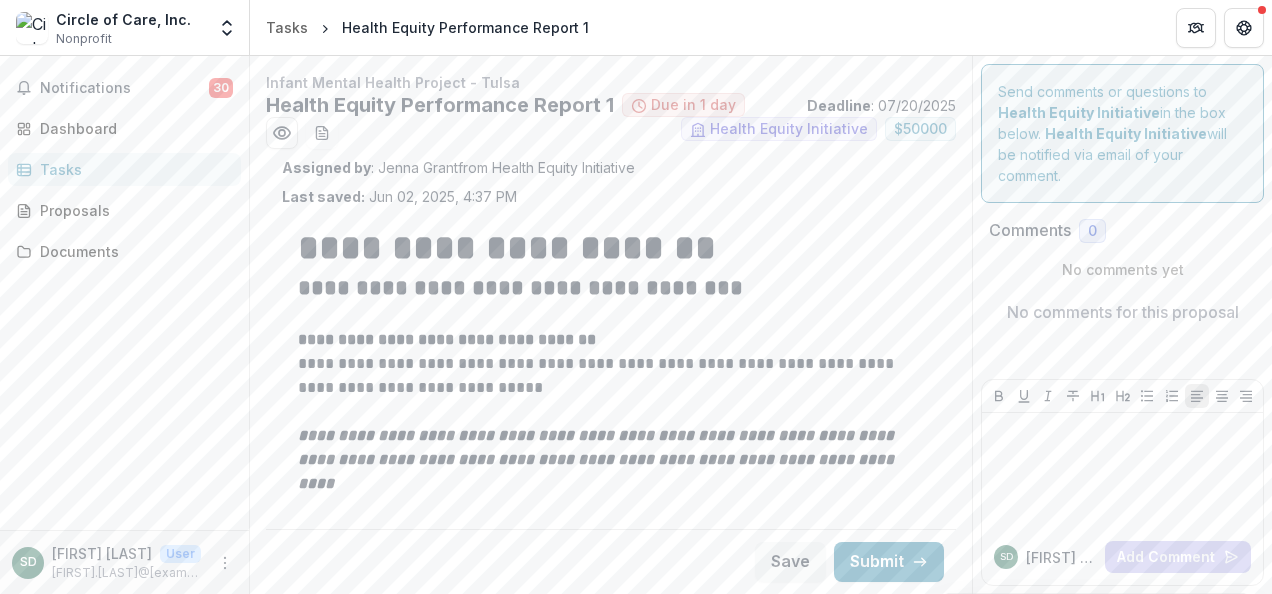 scroll, scrollTop: 0, scrollLeft: 0, axis: both 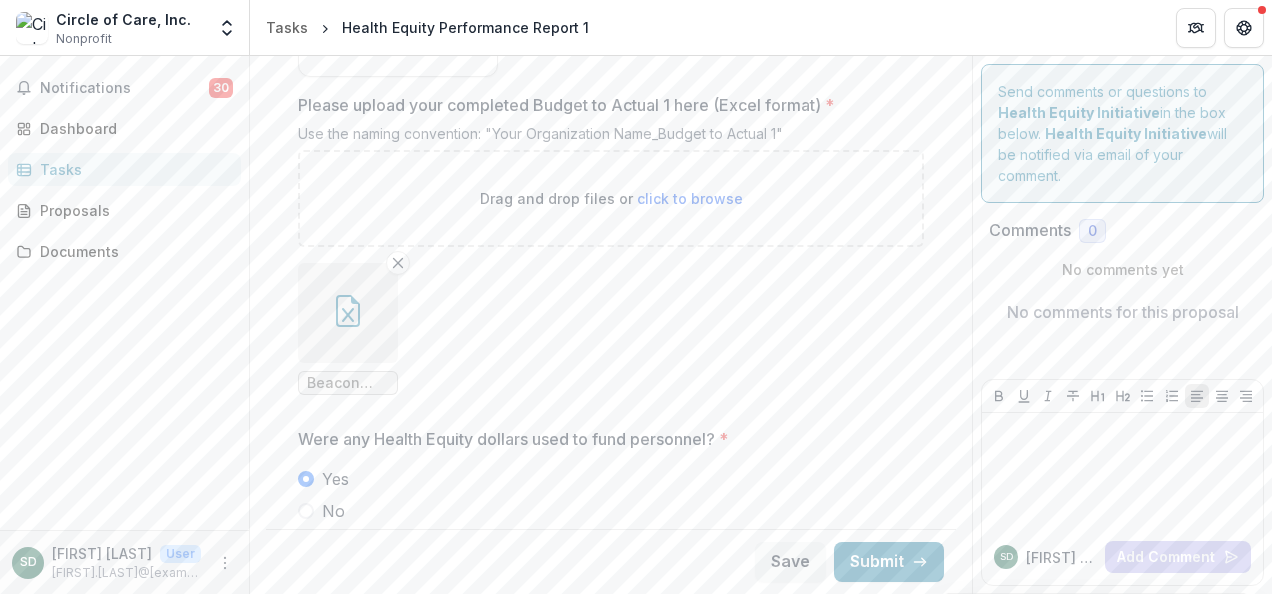 click on "Beacon Open Template_Budget To Actual Circle of Care 7.18.25.xlsx" at bounding box center (348, 383) 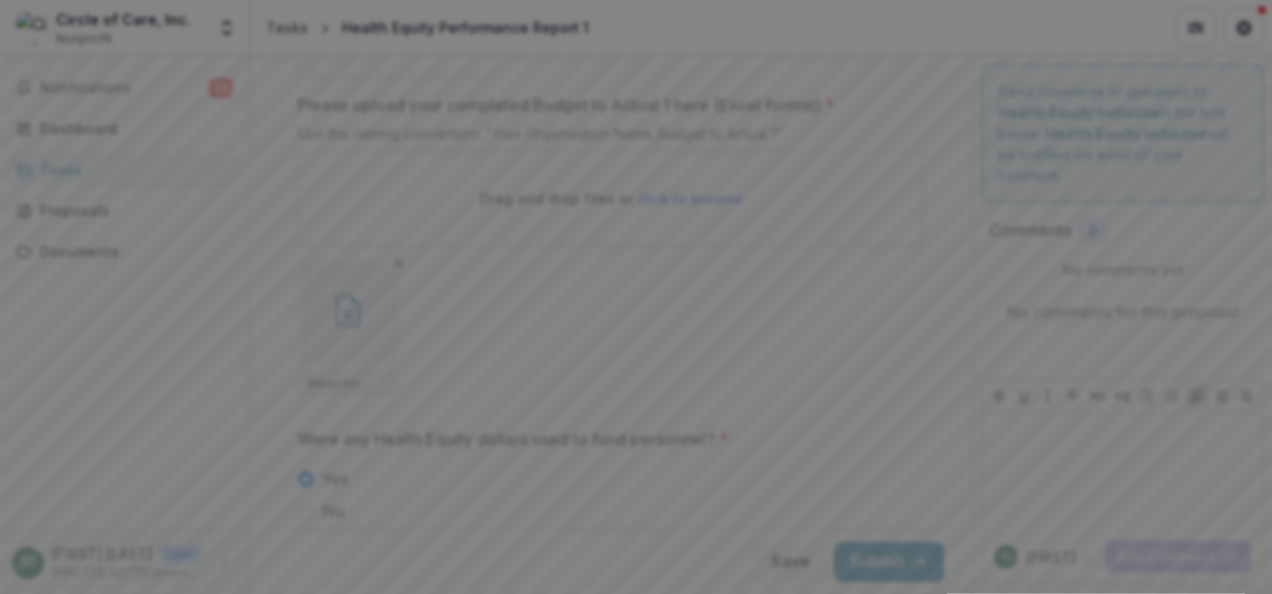 click at bounding box center (8, 606) 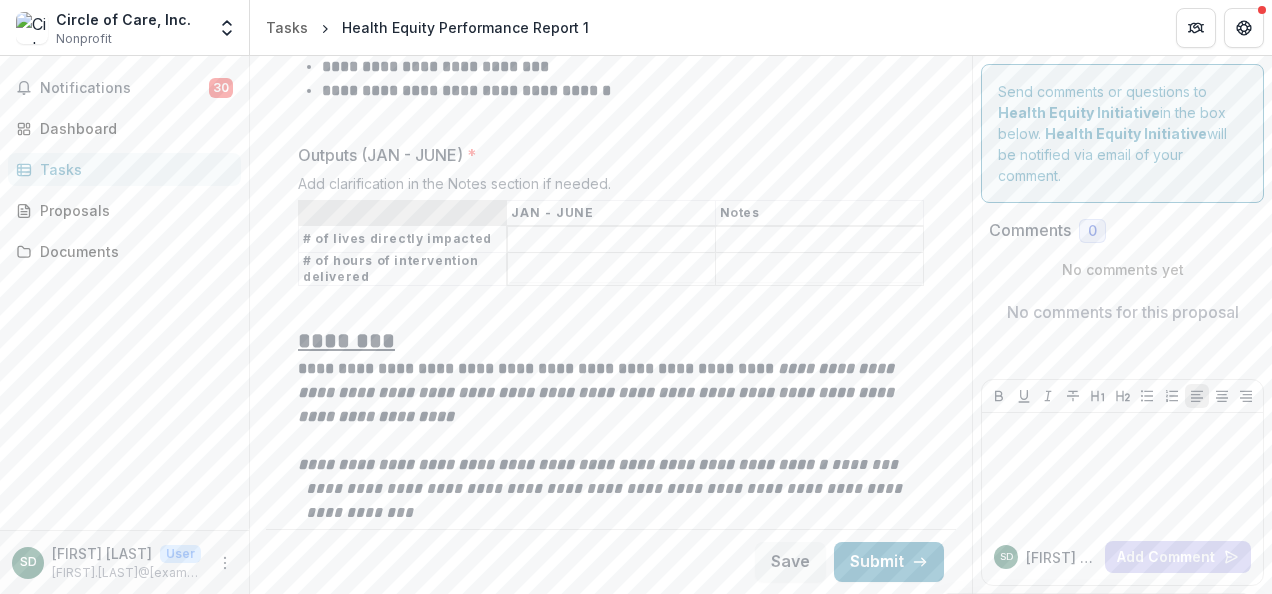 scroll, scrollTop: 3000, scrollLeft: 0, axis: vertical 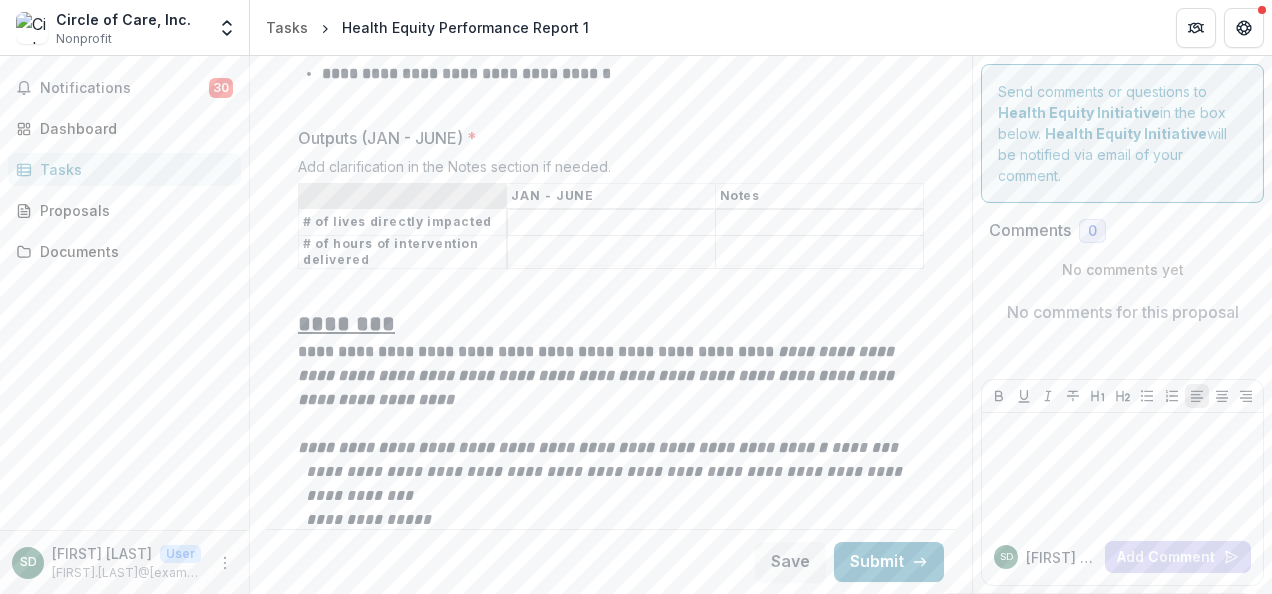 click on "Outputs (JAN - JUNE) *" at bounding box center (611, 223) 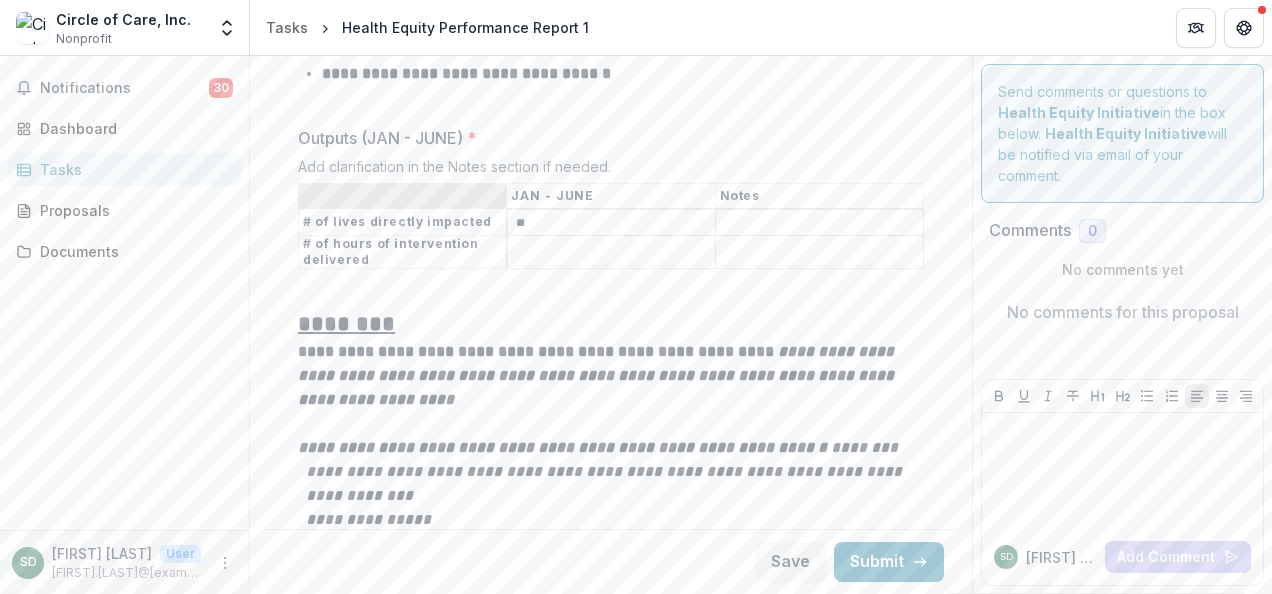 type on "**" 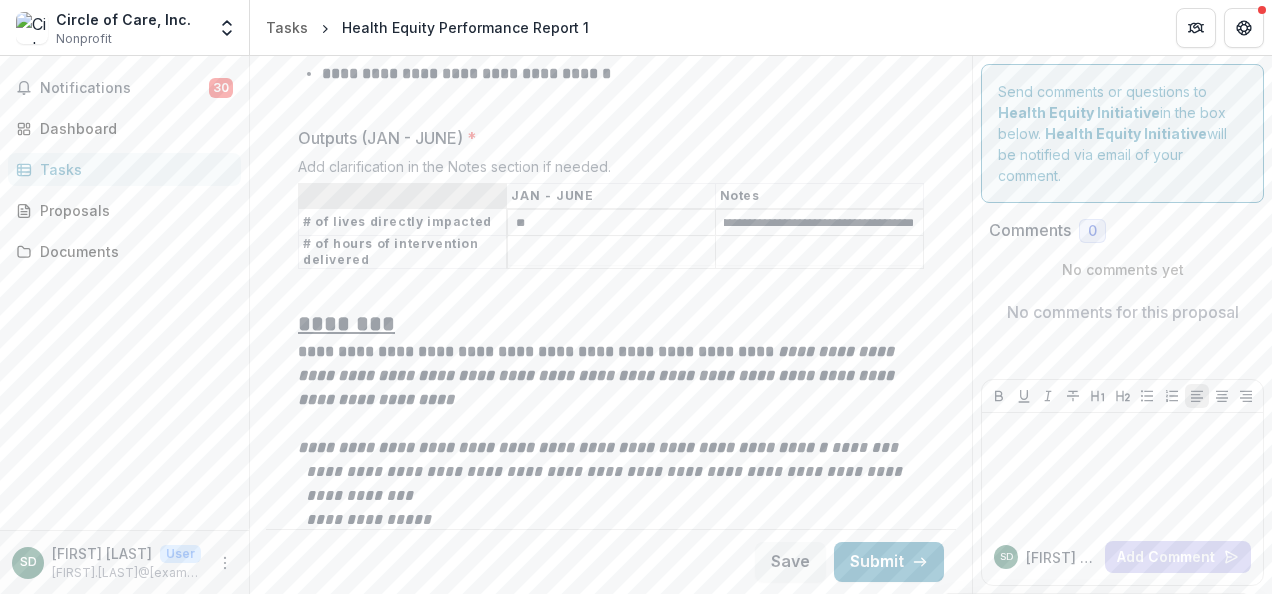 scroll, scrollTop: 0, scrollLeft: 680, axis: horizontal 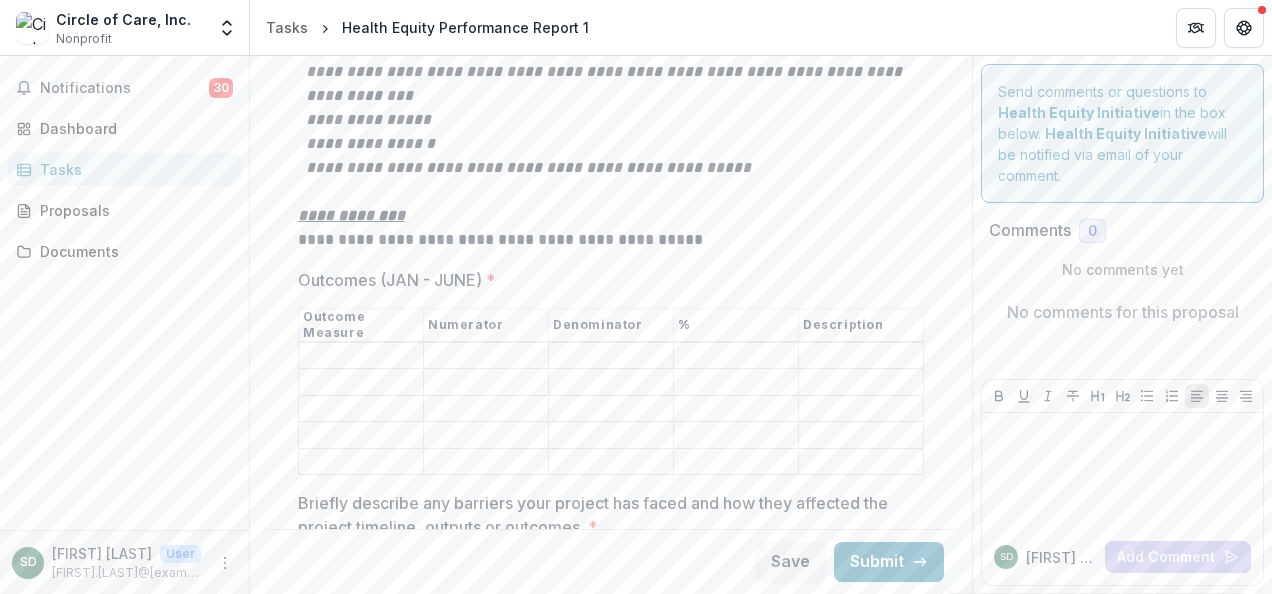 type on "***" 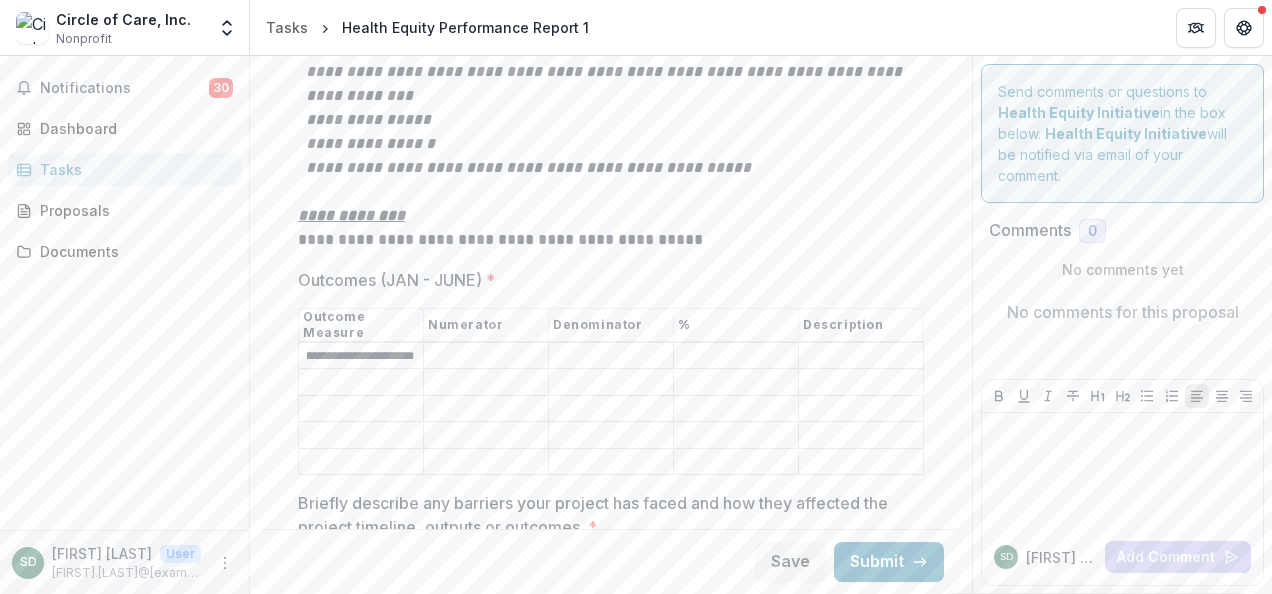 scroll, scrollTop: 0, scrollLeft: 234, axis: horizontal 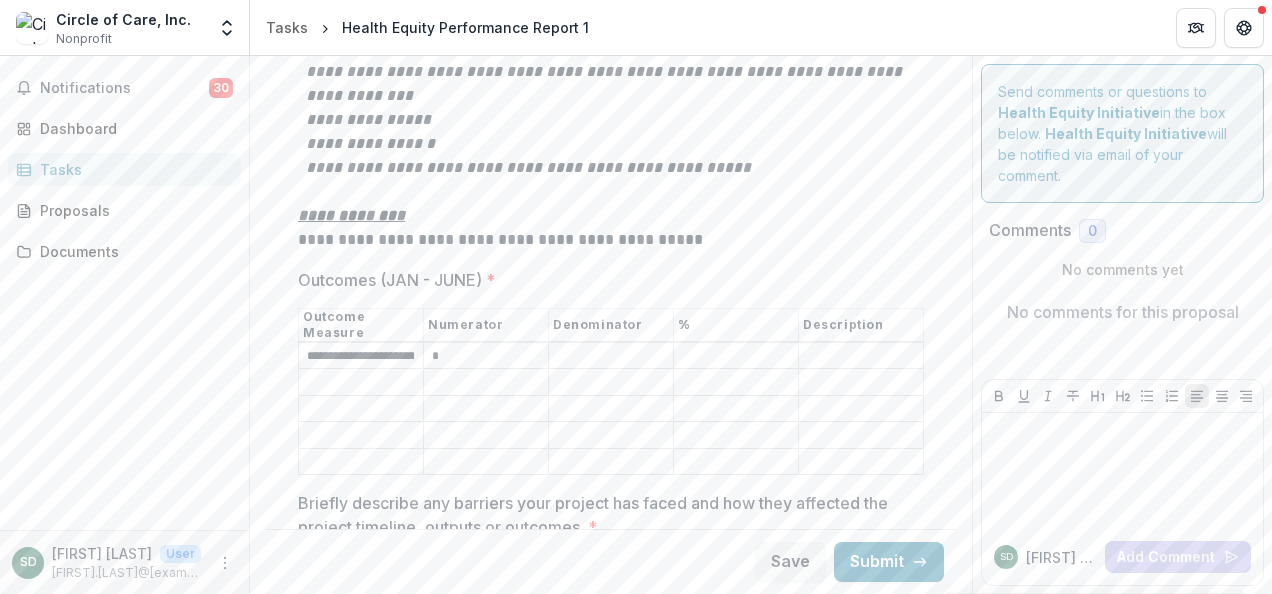 type on "*" 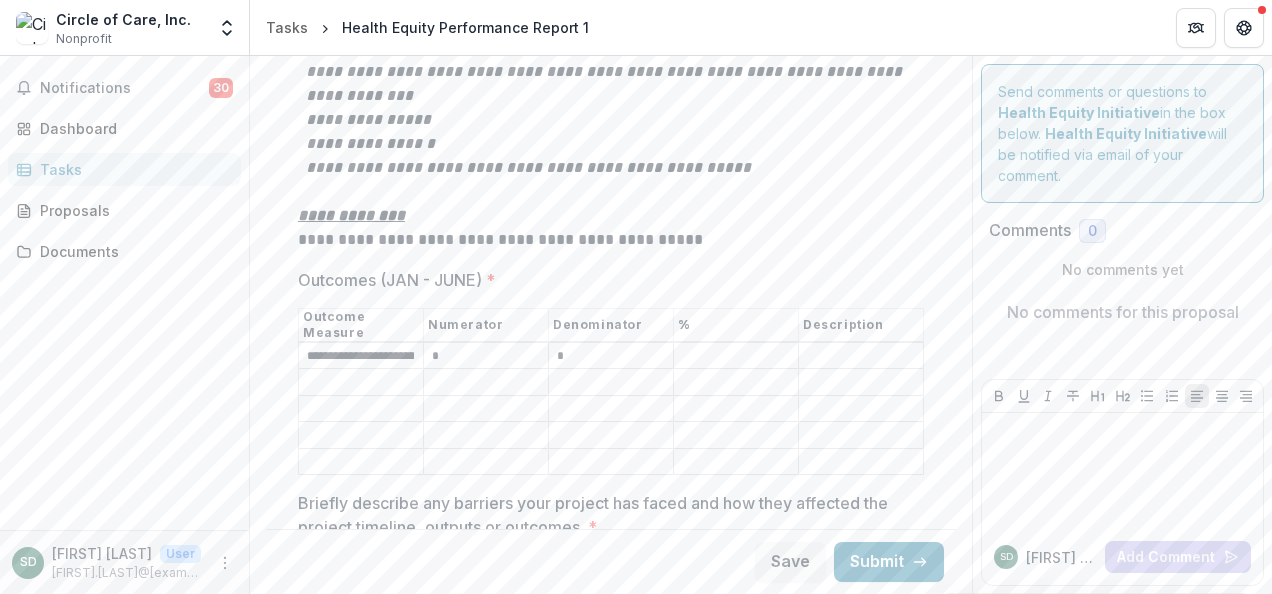 type on "*" 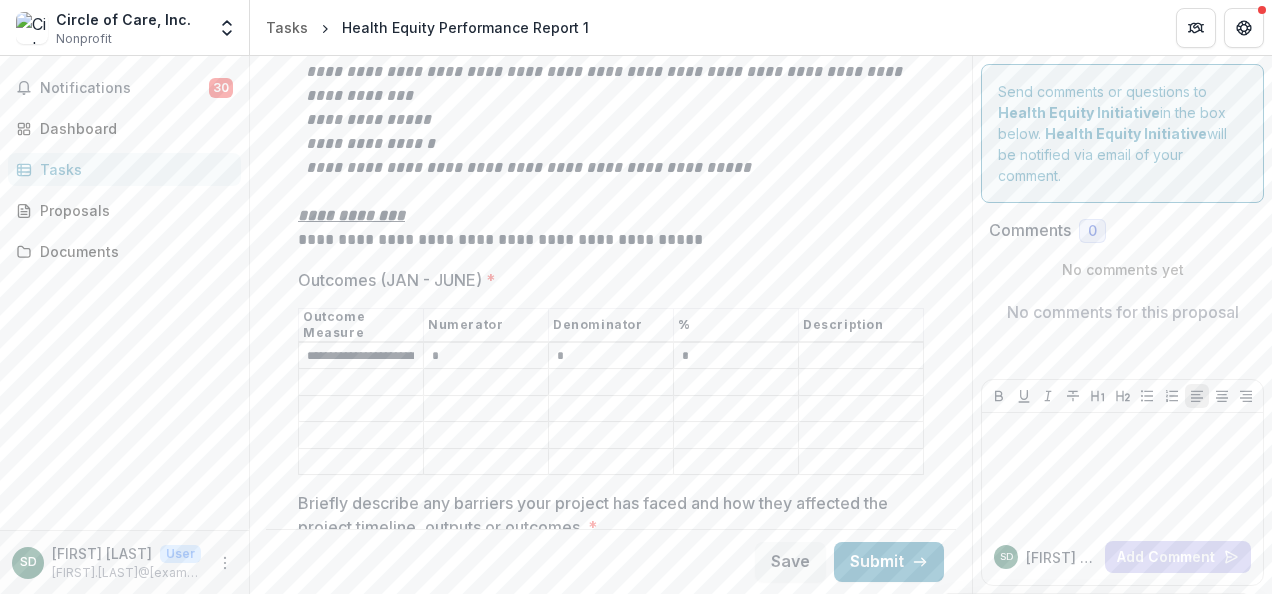type on "*" 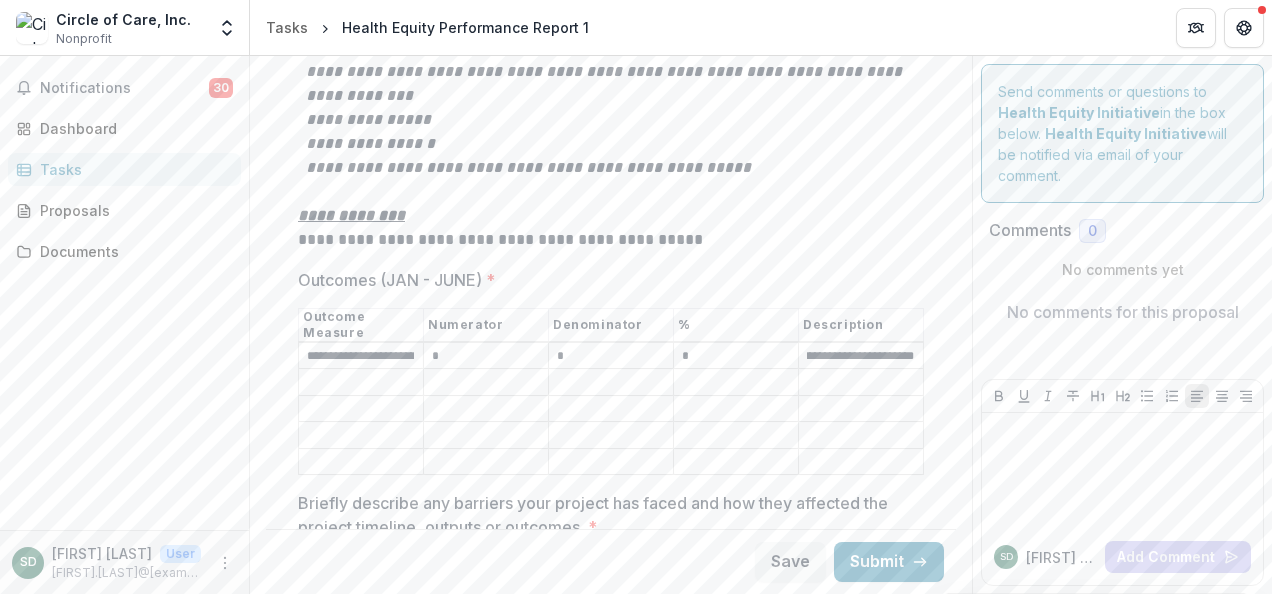 scroll, scrollTop: 0, scrollLeft: 210, axis: horizontal 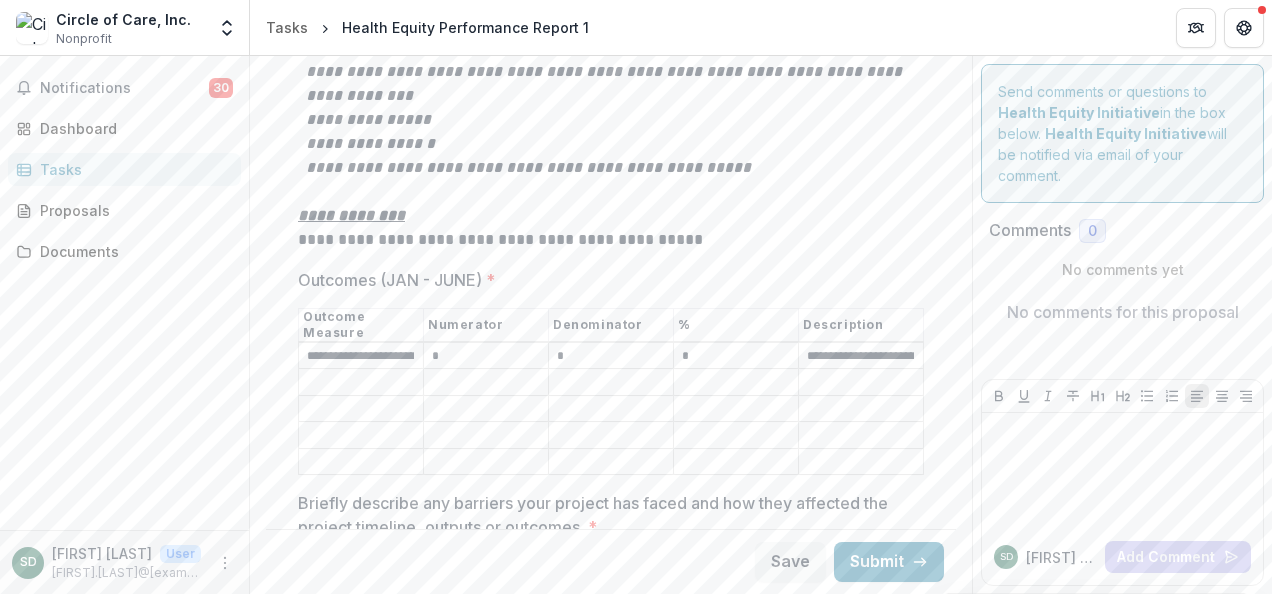 click on "Outcomes (JAN - JUNE) *" at bounding box center [361, 383] 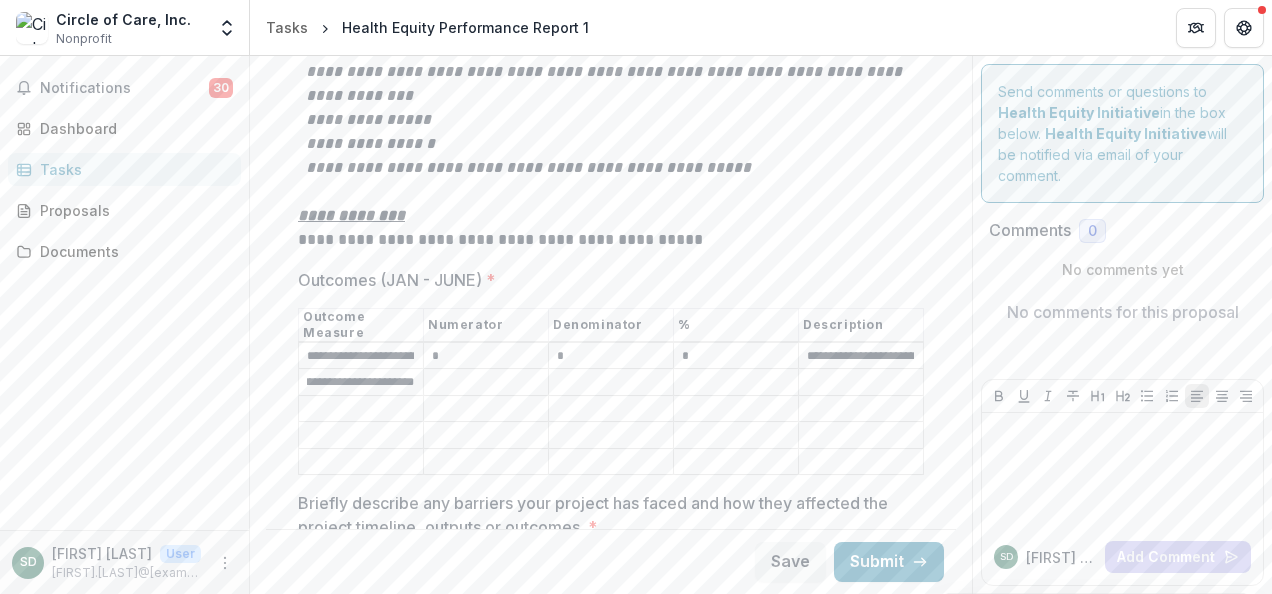 scroll, scrollTop: 0, scrollLeft: 0, axis: both 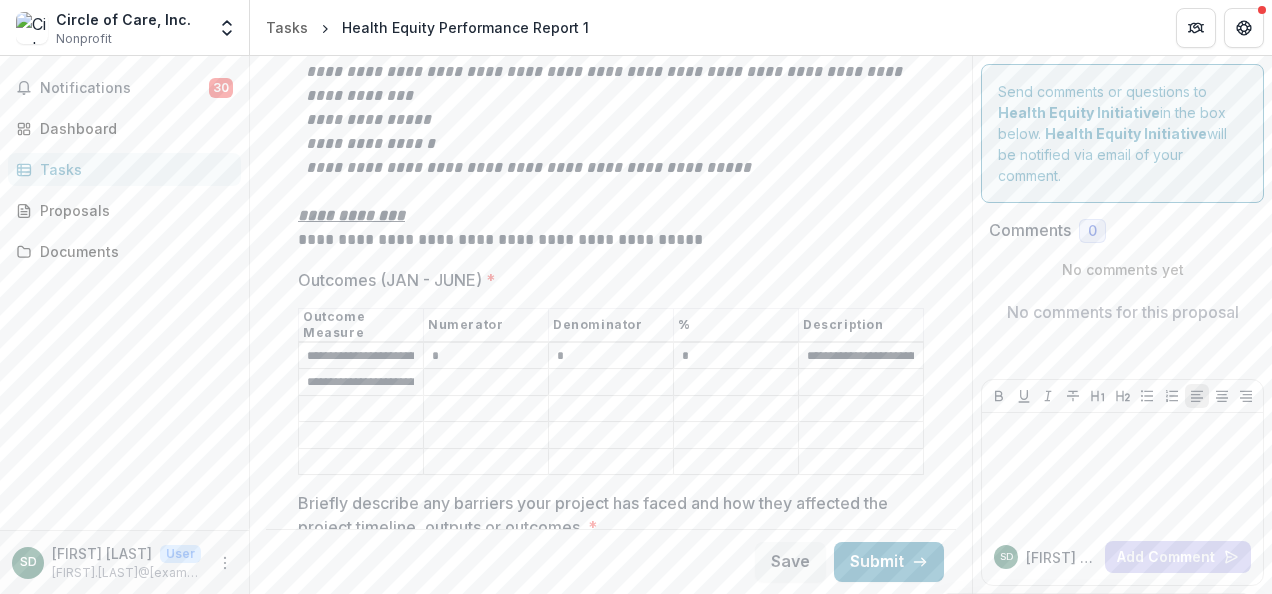 click on "**********" at bounding box center [360, 383] 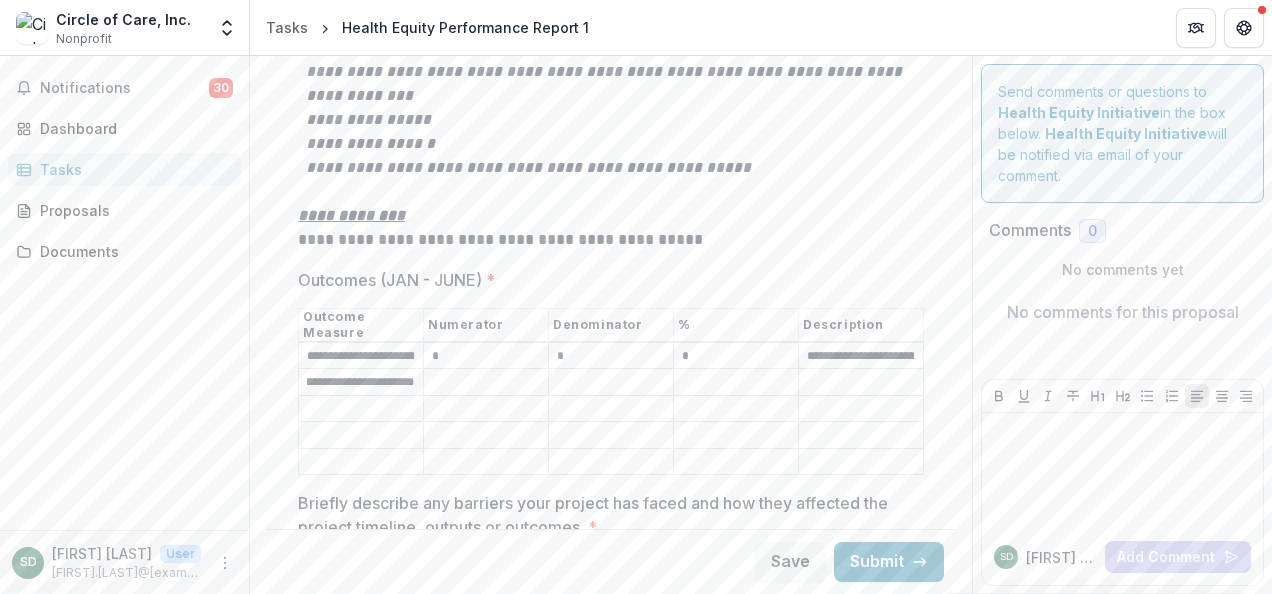 drag, startPoint x: 304, startPoint y: 411, endPoint x: 480, endPoint y: 408, distance: 176.02557 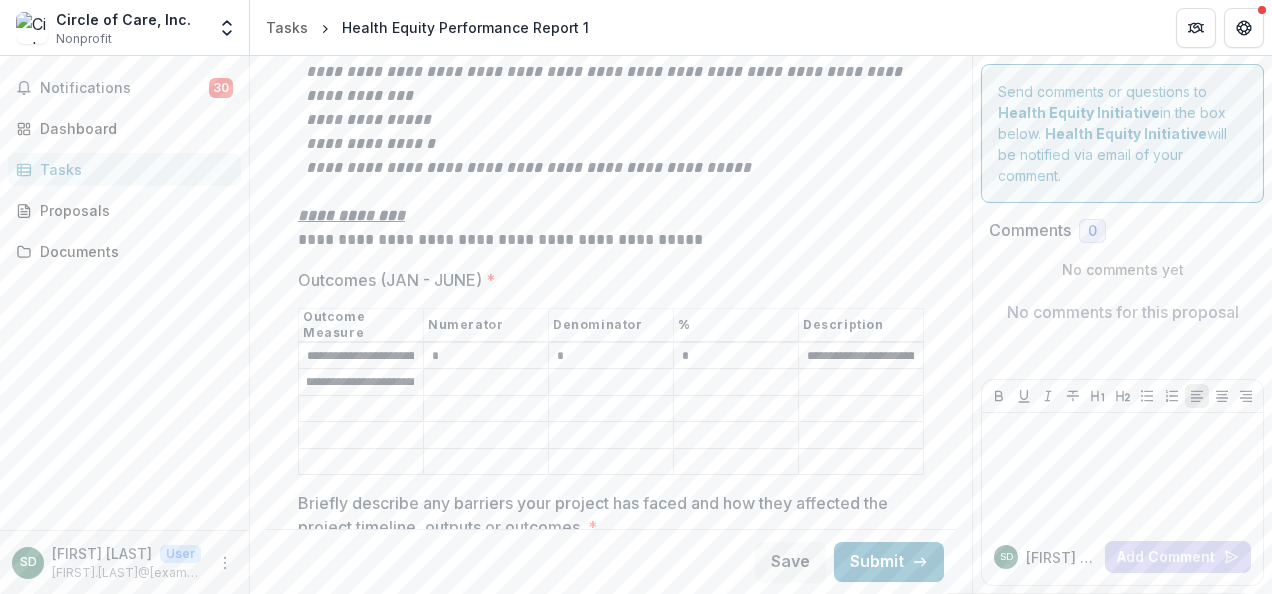 scroll, scrollTop: 0, scrollLeft: 285, axis: horizontal 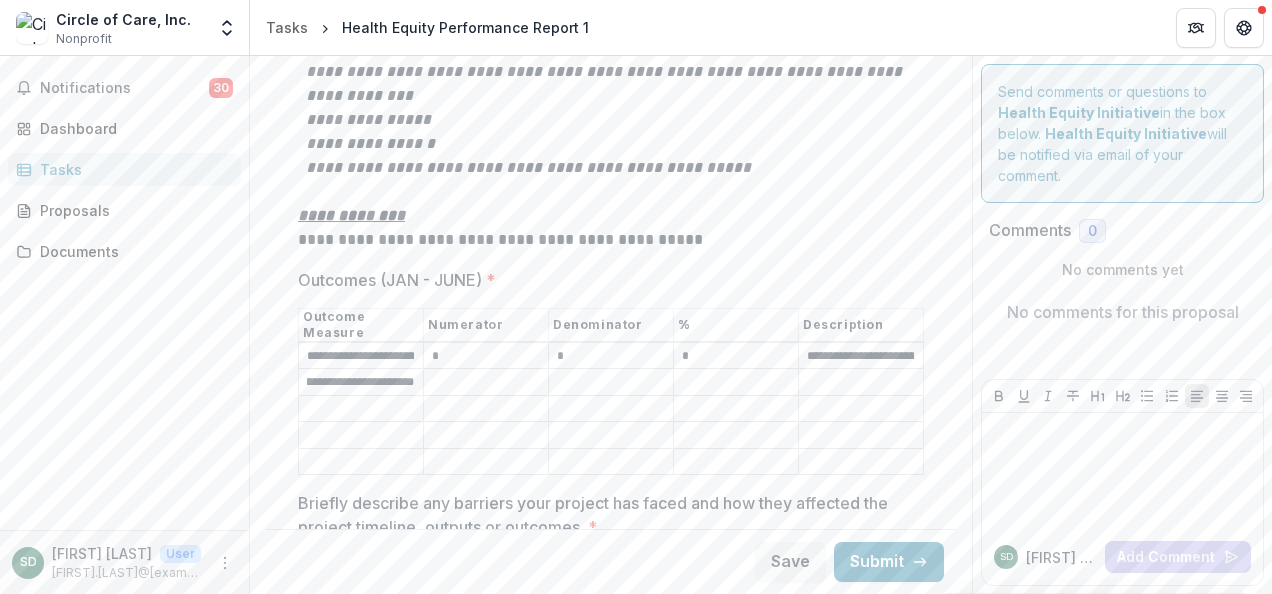 type on "**********" 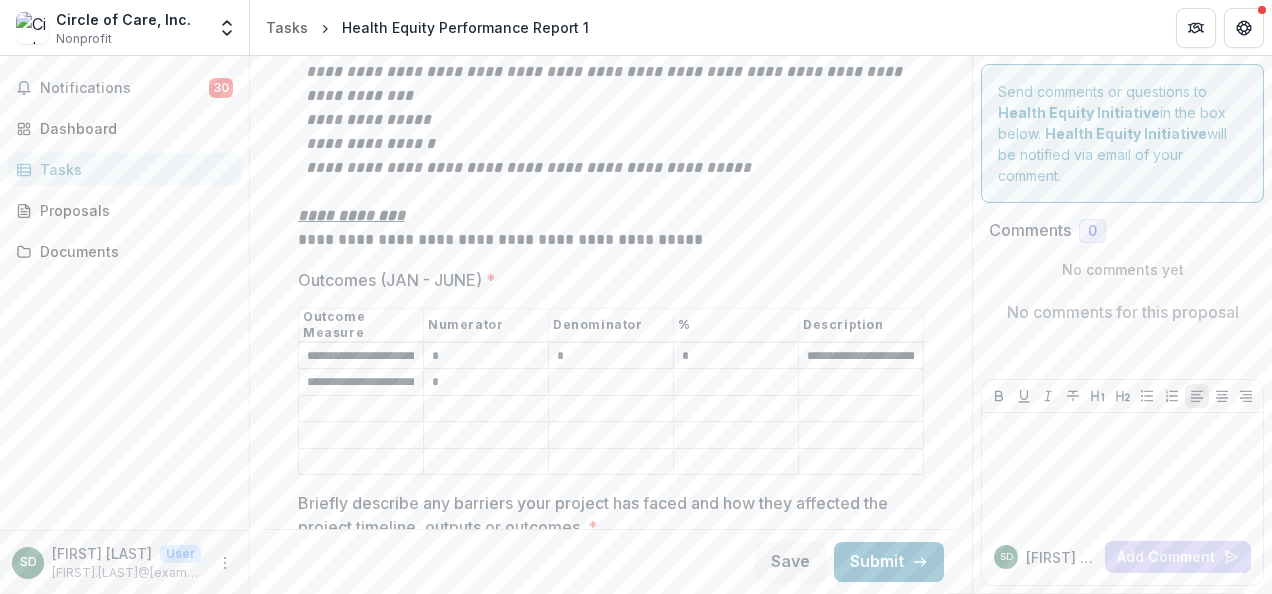 type on "*" 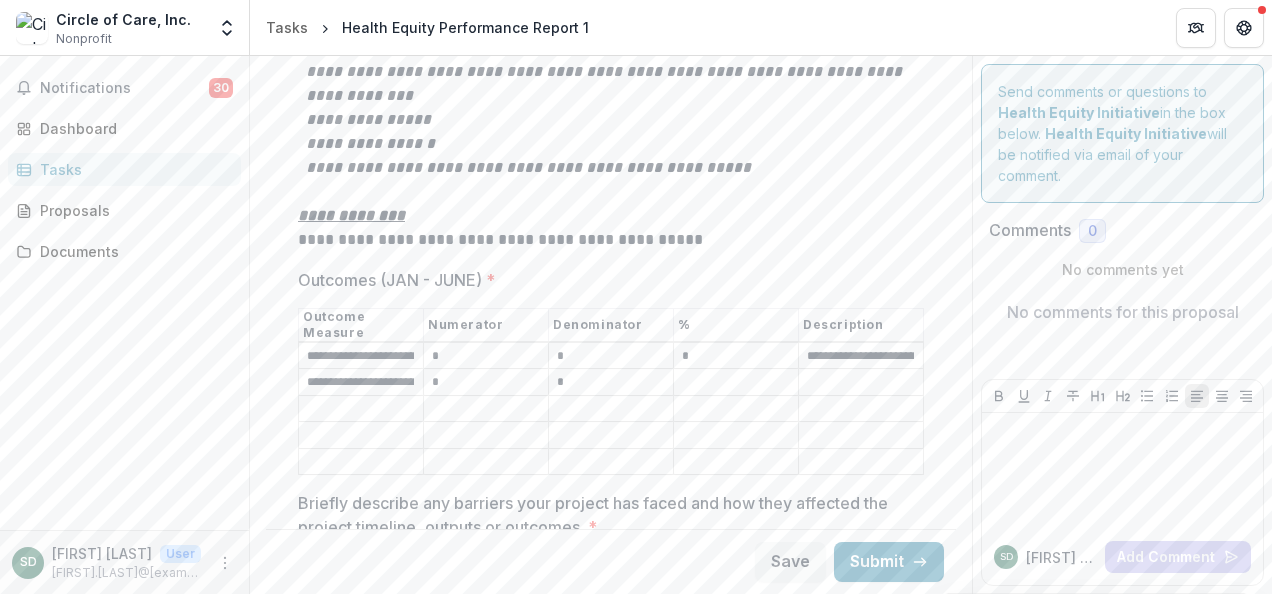 type on "*" 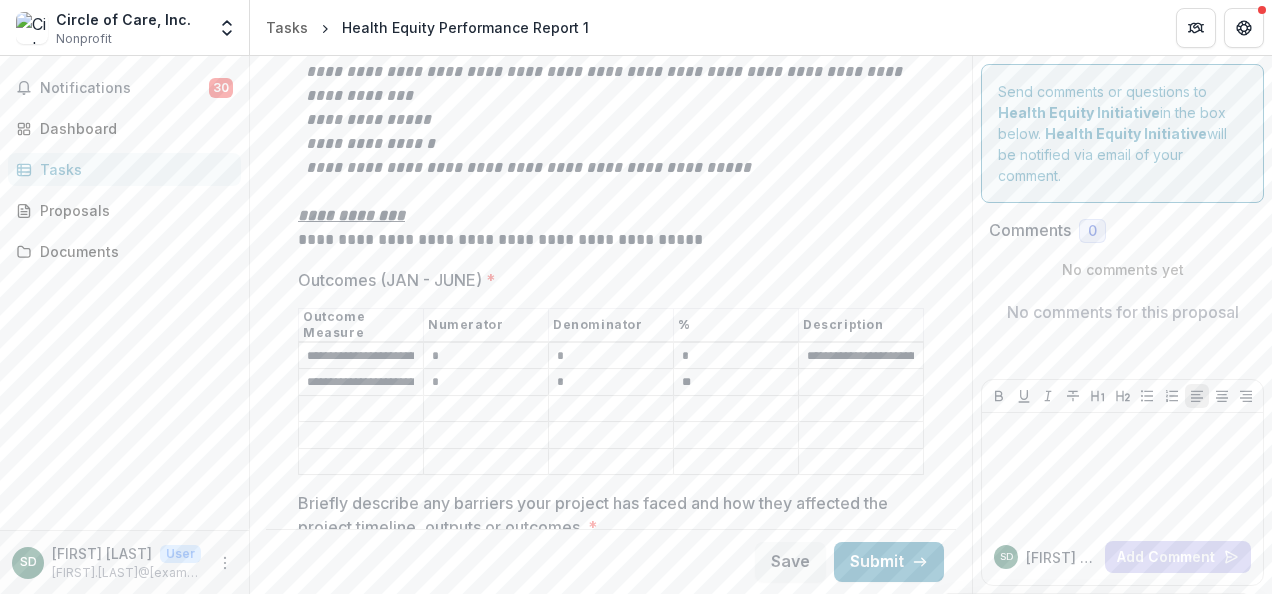 type on "**" 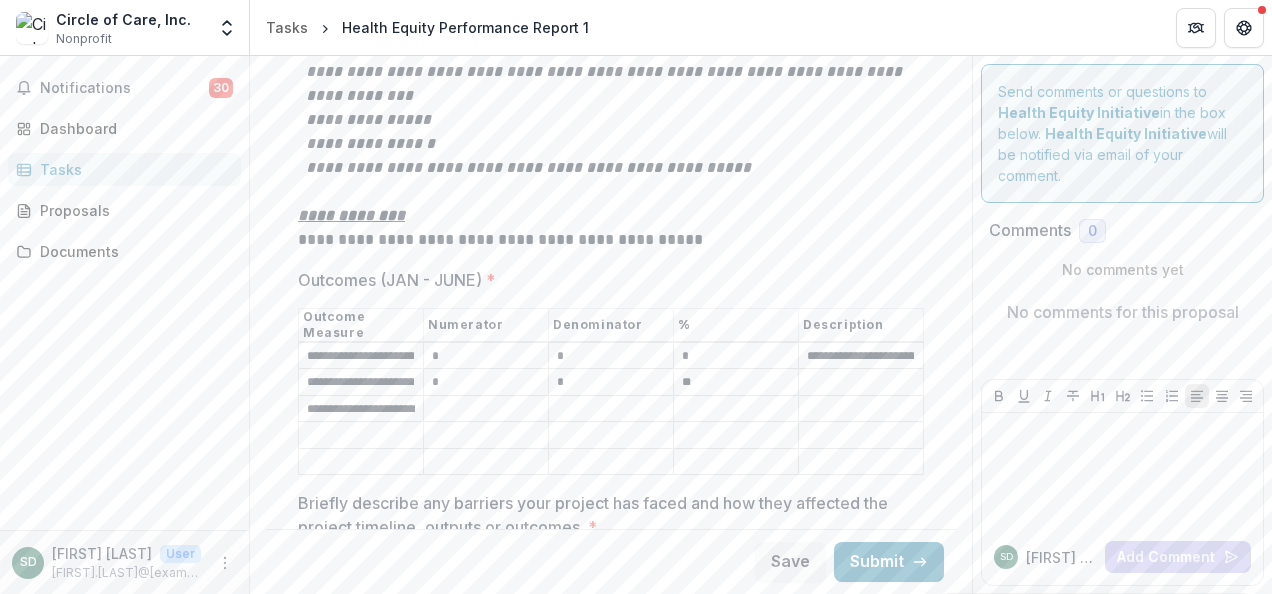 scroll, scrollTop: 0, scrollLeft: 276, axis: horizontal 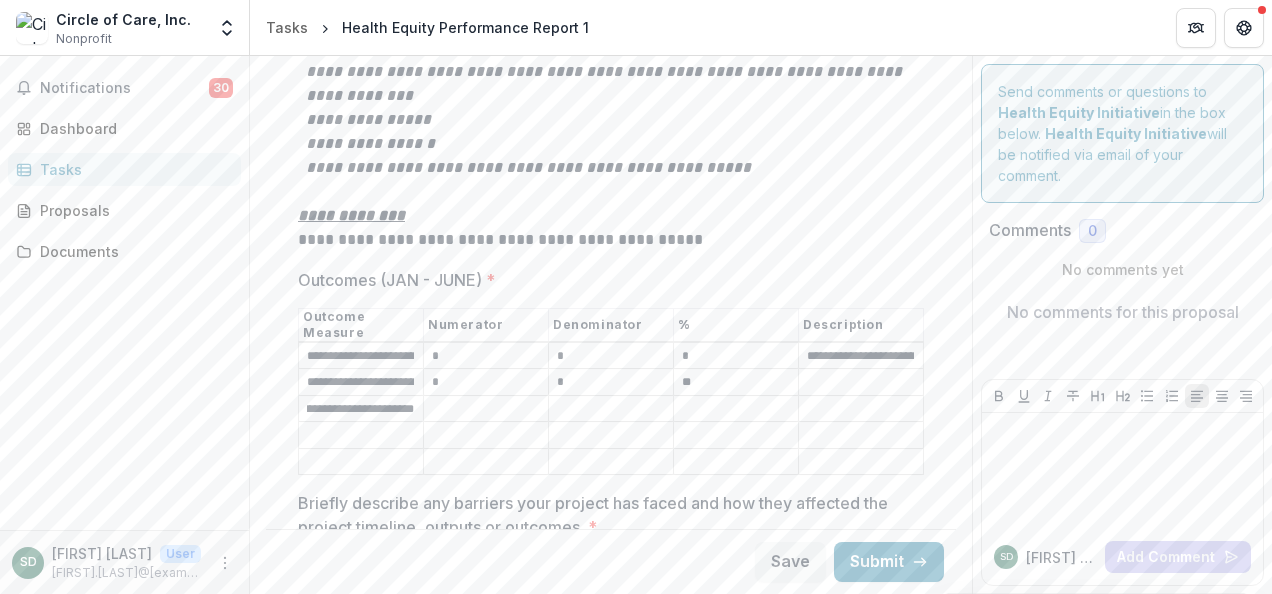 type on "**********" 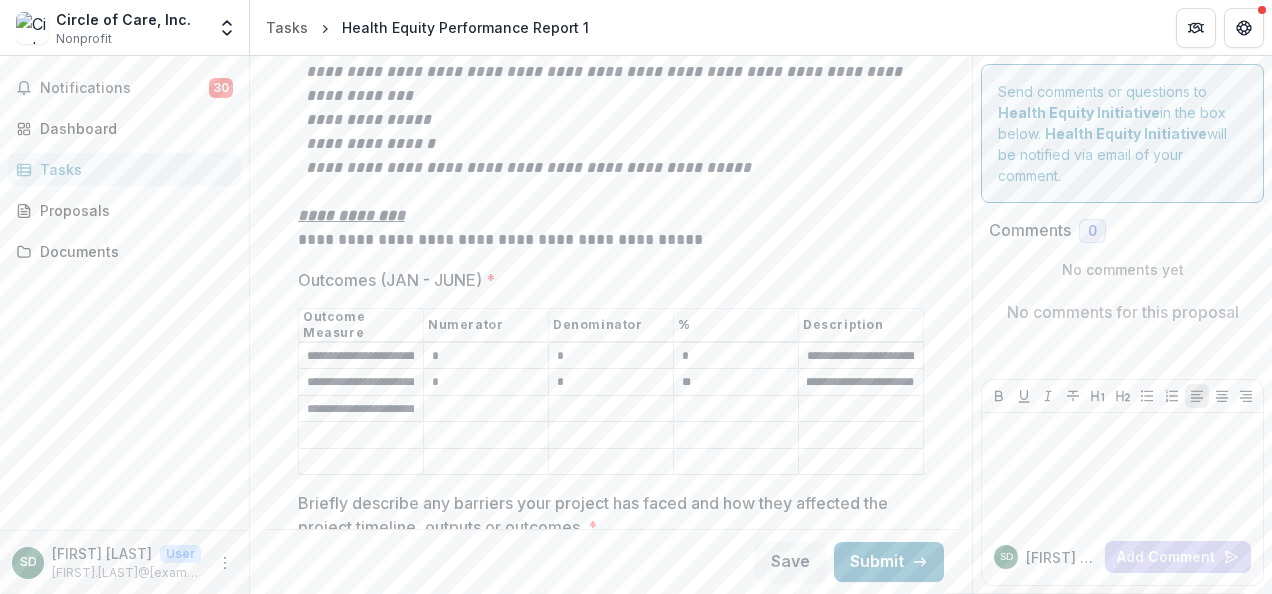 scroll, scrollTop: 0, scrollLeft: 133, axis: horizontal 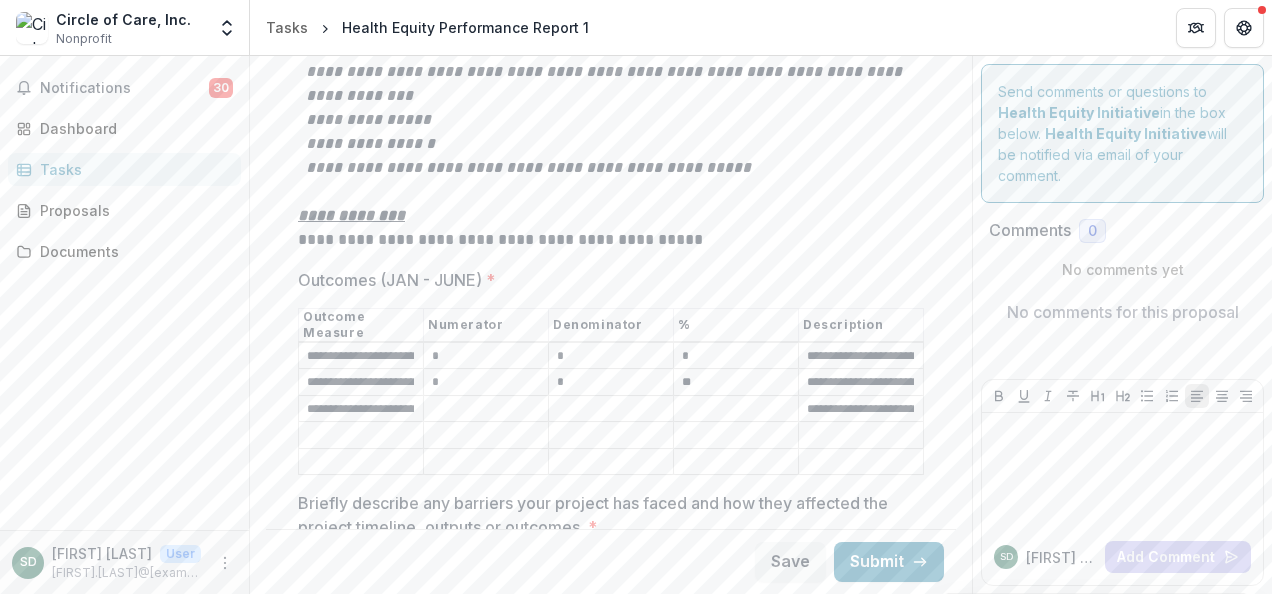 click on "**********" at bounding box center (860, 409) 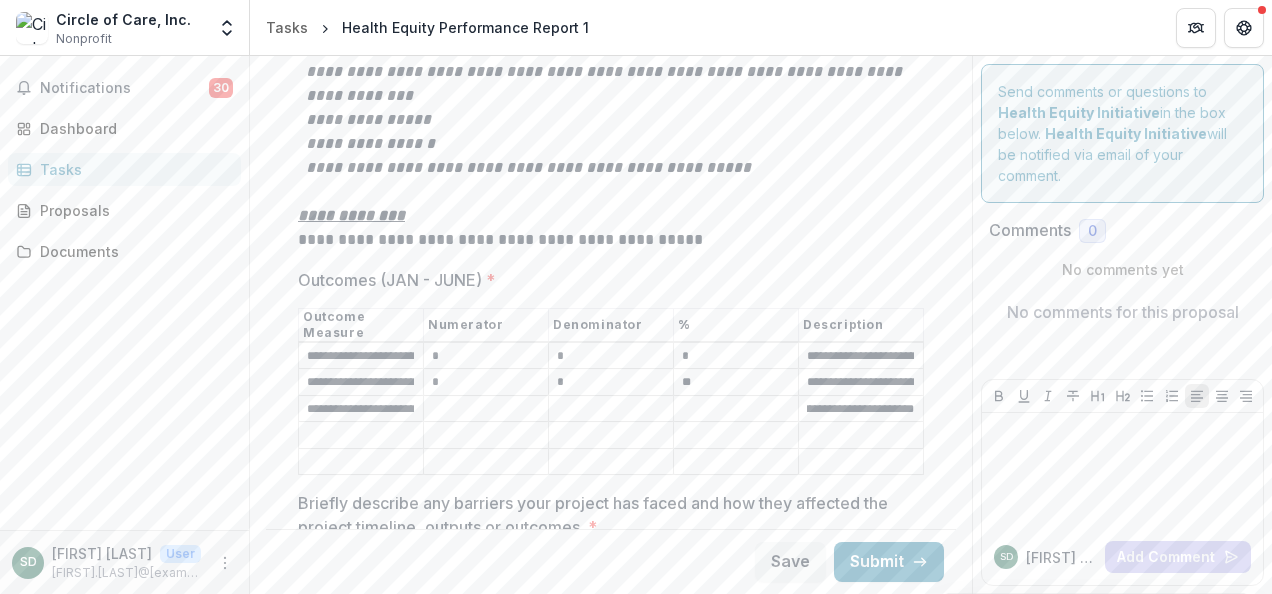scroll, scrollTop: 0, scrollLeft: 292, axis: horizontal 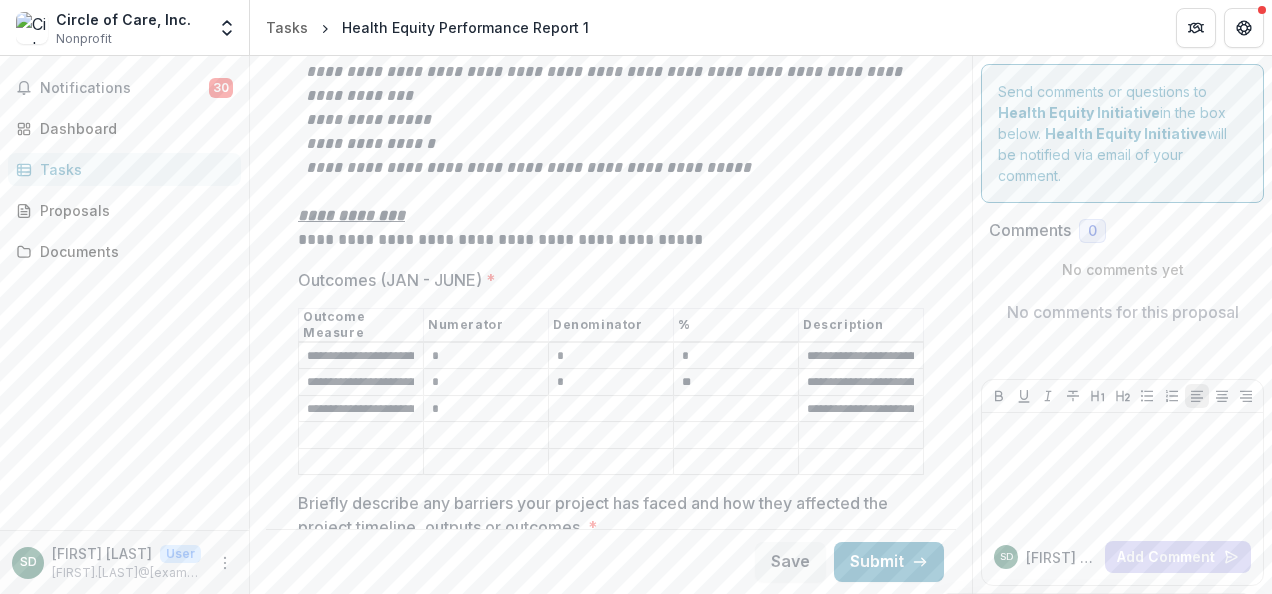 type on "*" 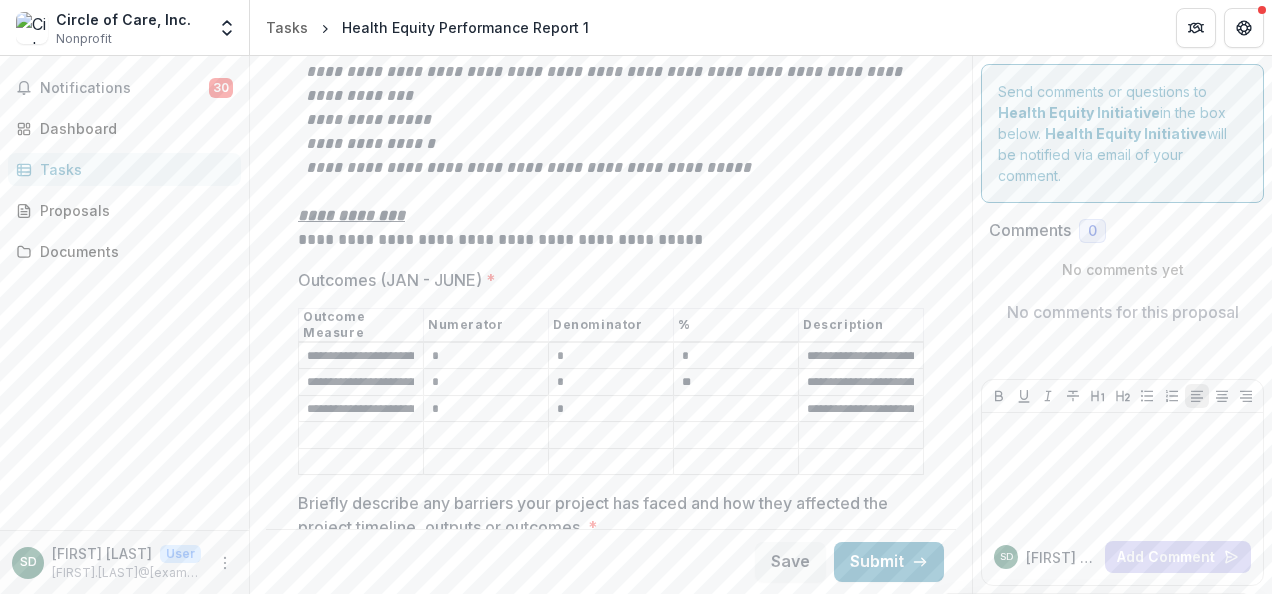 type on "*" 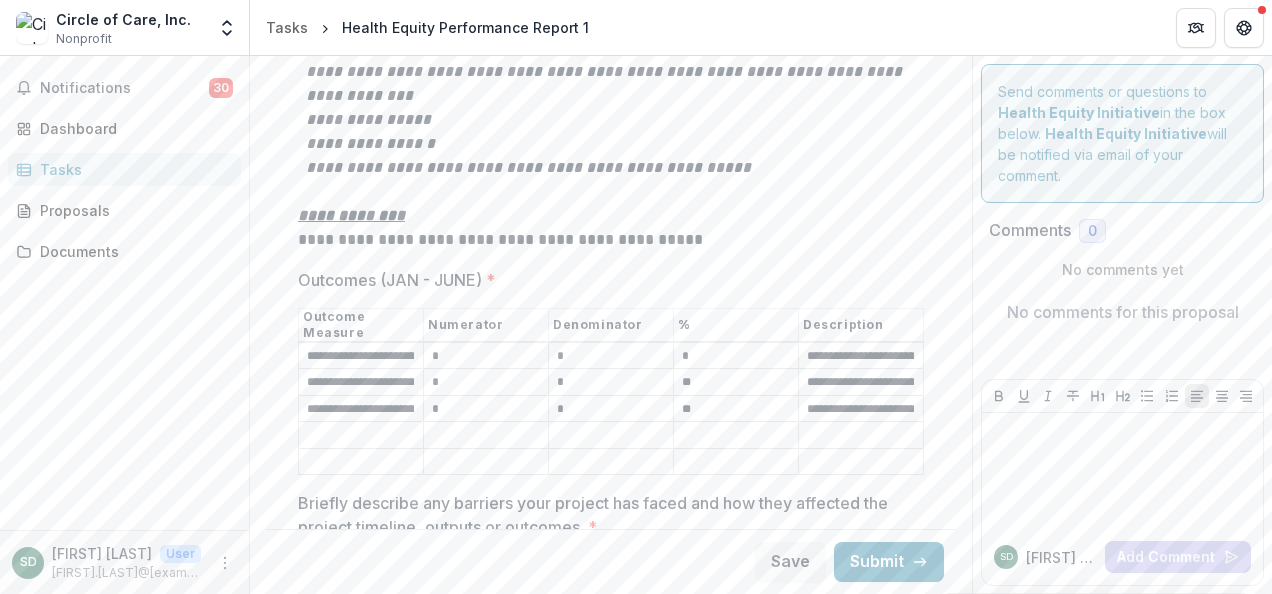 type on "**" 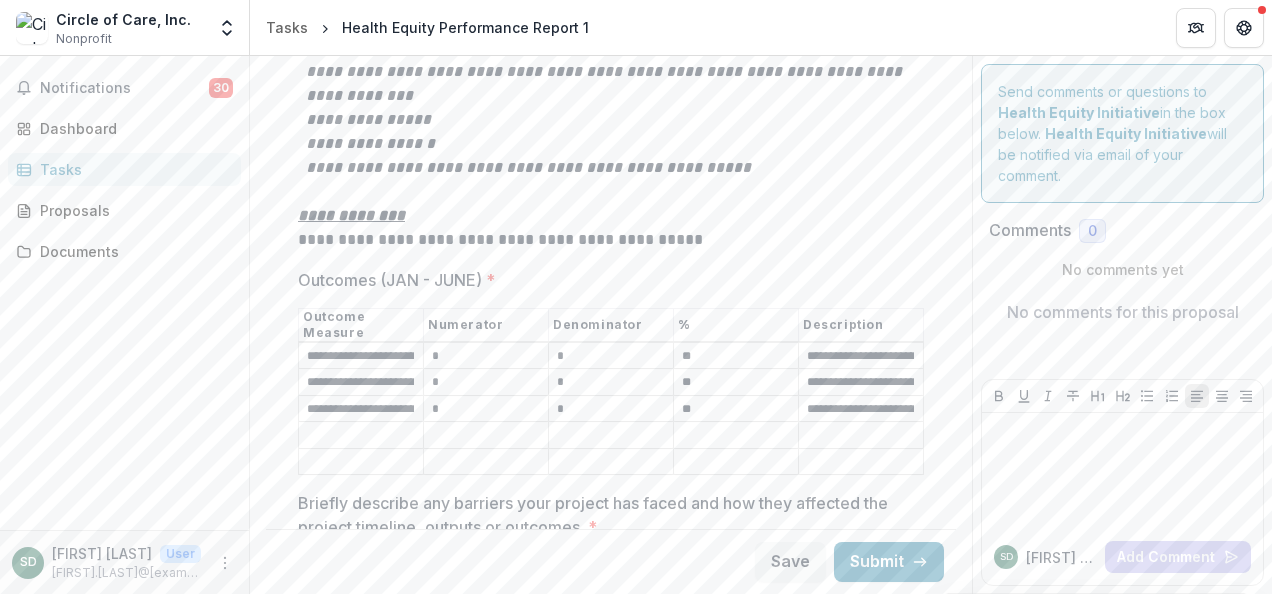 type on "**" 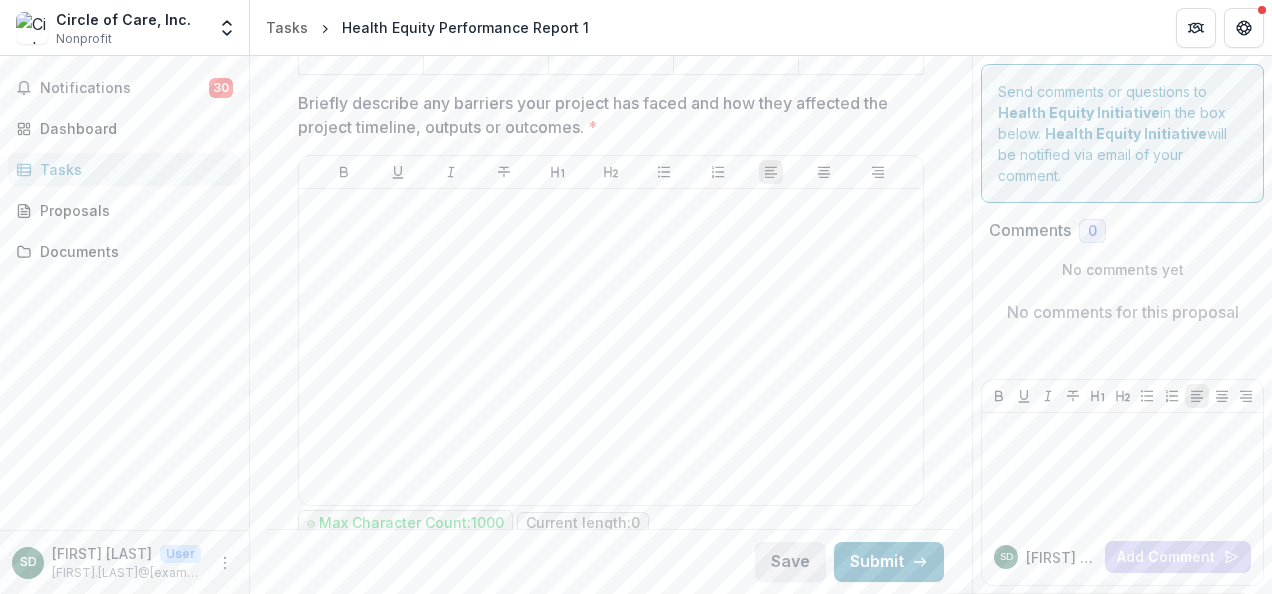 scroll, scrollTop: 3700, scrollLeft: 0, axis: vertical 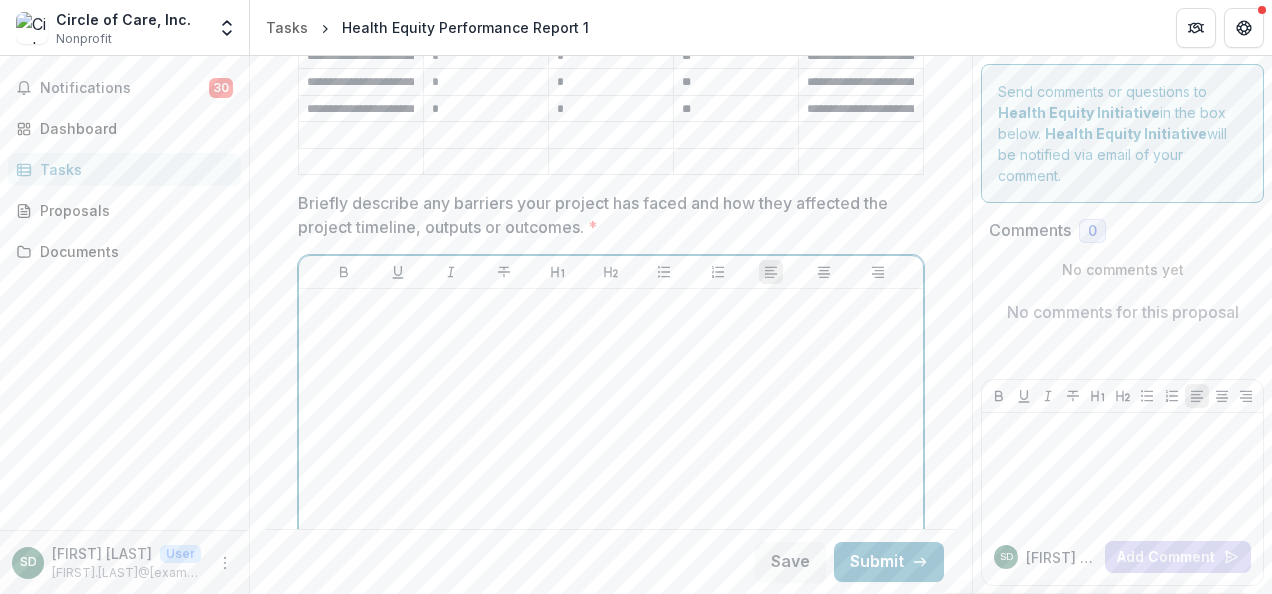 click at bounding box center [611, 447] 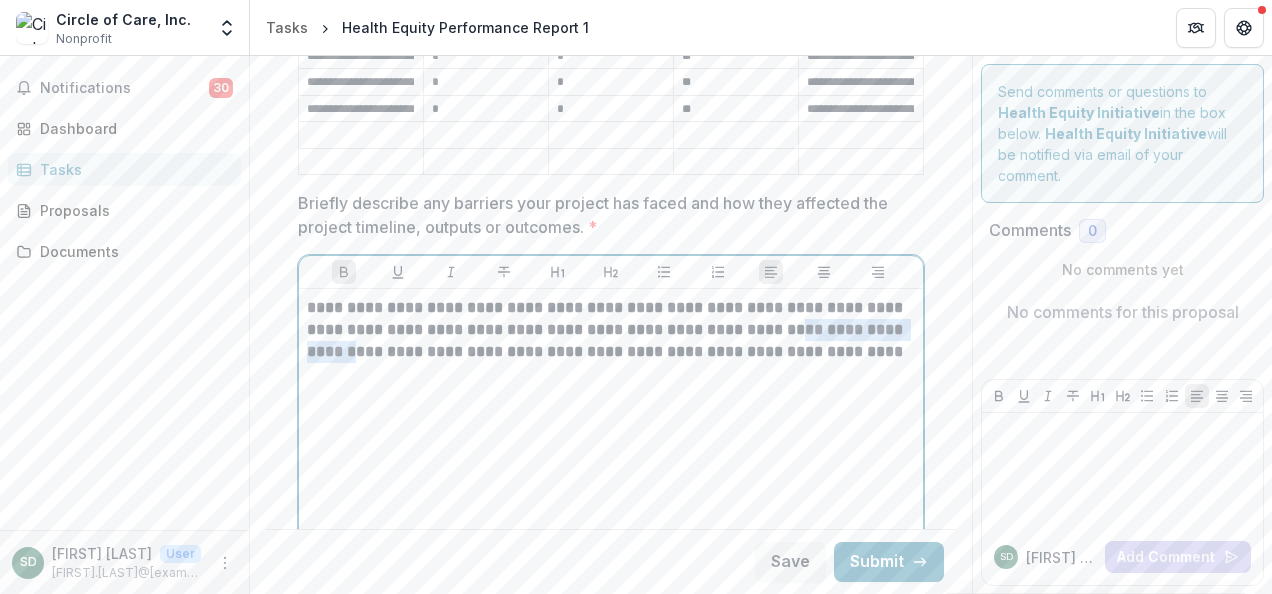 drag, startPoint x: 751, startPoint y: 350, endPoint x: 891, endPoint y: 357, distance: 140.1749 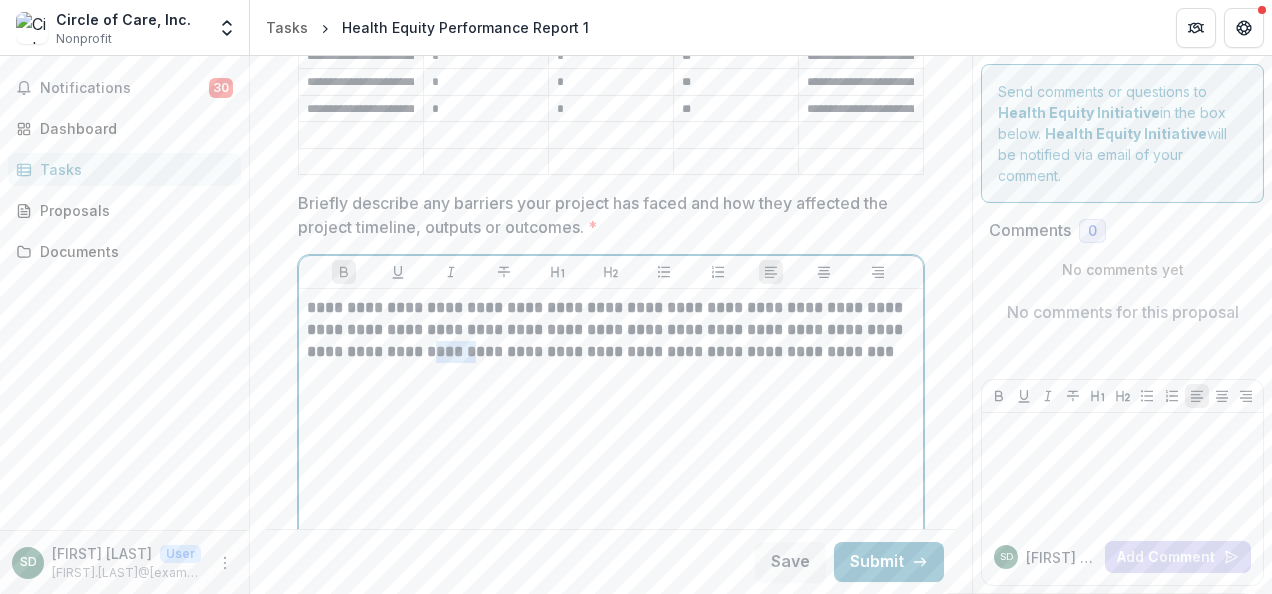 drag, startPoint x: 377, startPoint y: 372, endPoint x: 414, endPoint y: 370, distance: 37.054016 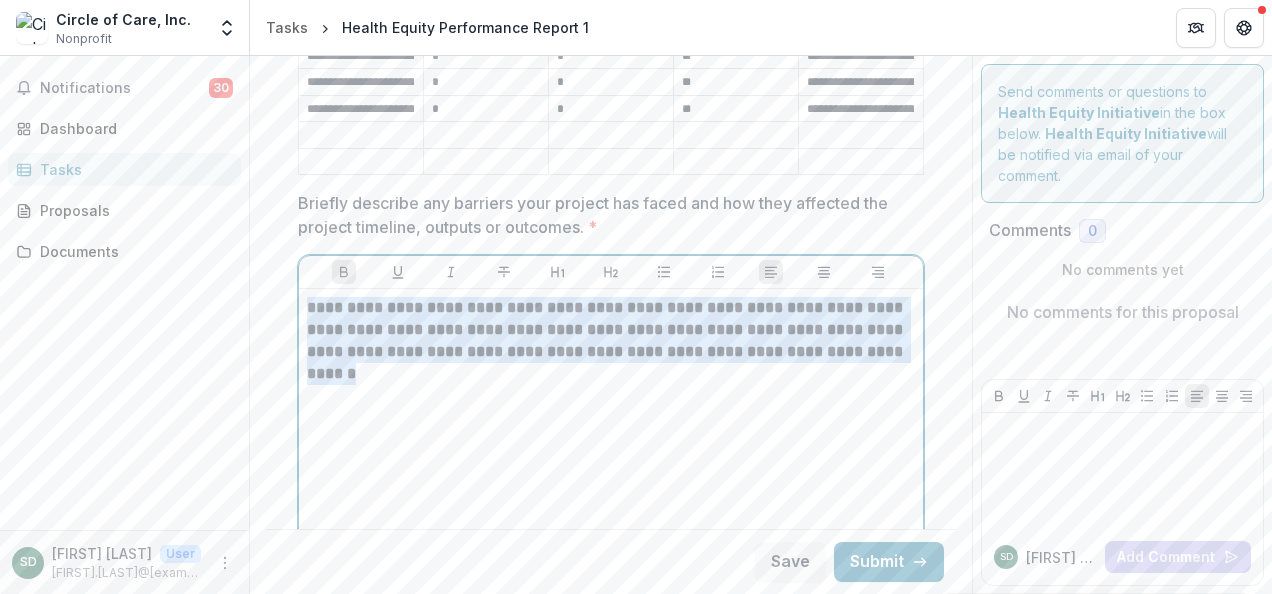 drag, startPoint x: 308, startPoint y: 324, endPoint x: 883, endPoint y: 380, distance: 577.7205 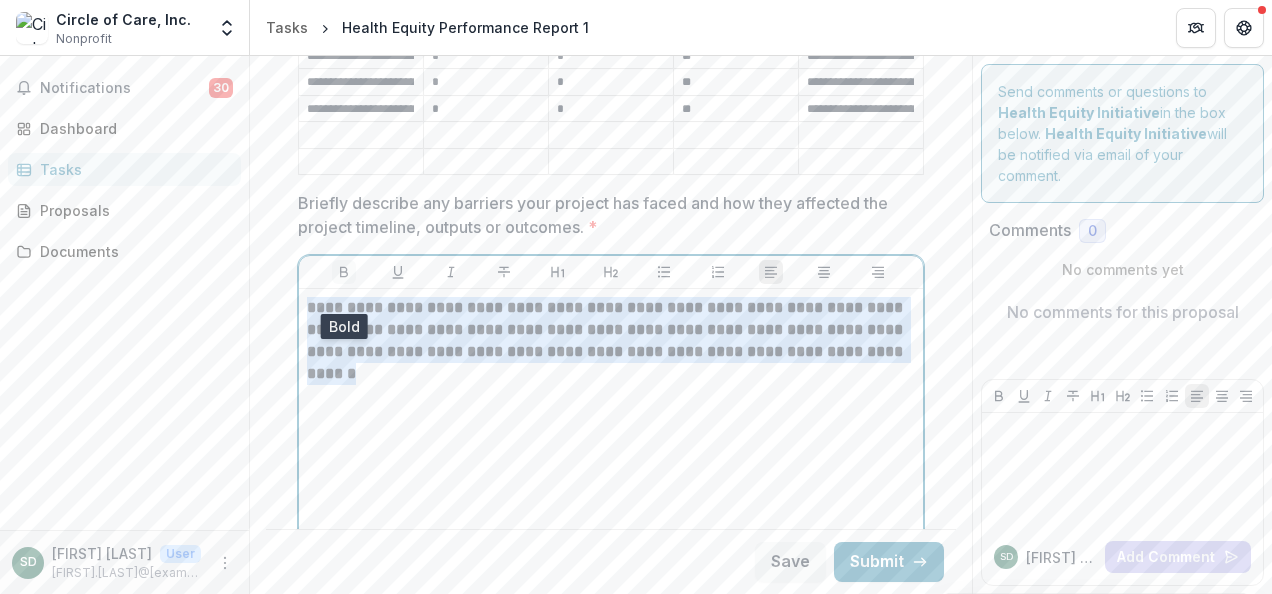 click 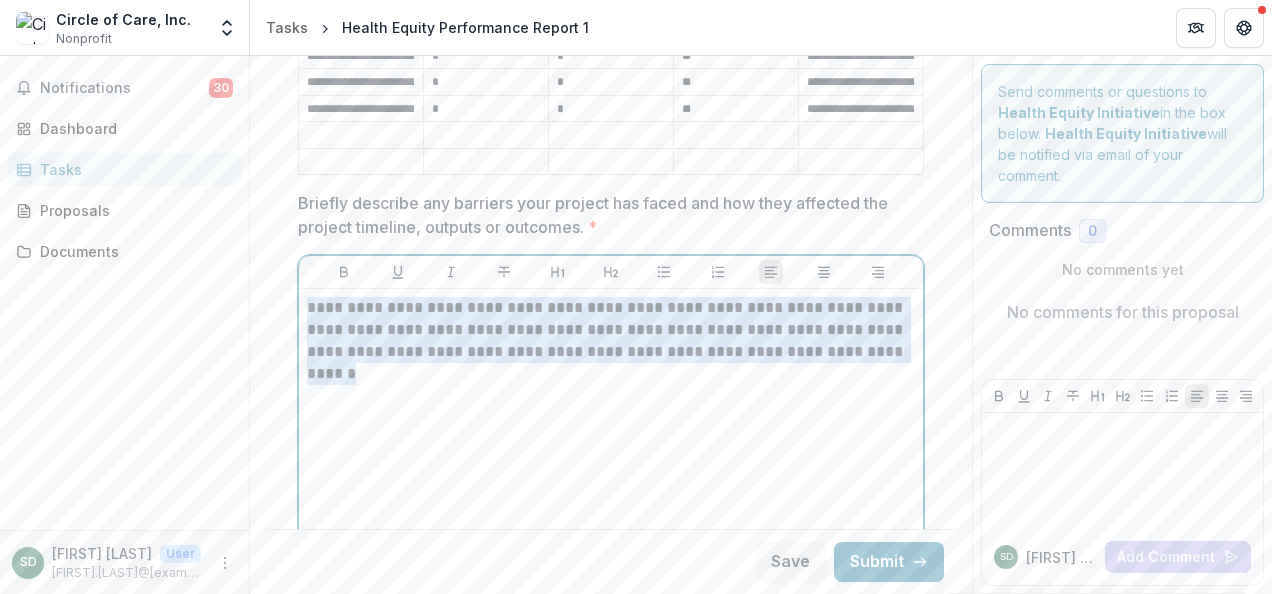 click on "**********" at bounding box center [611, 447] 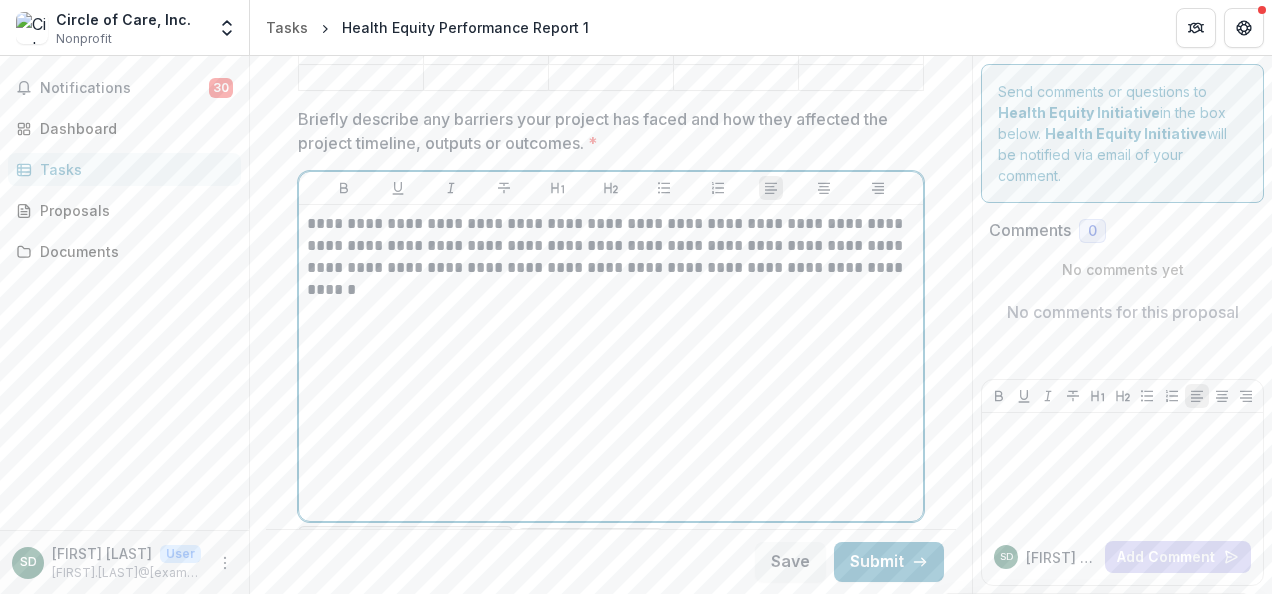 scroll, scrollTop: 3900, scrollLeft: 0, axis: vertical 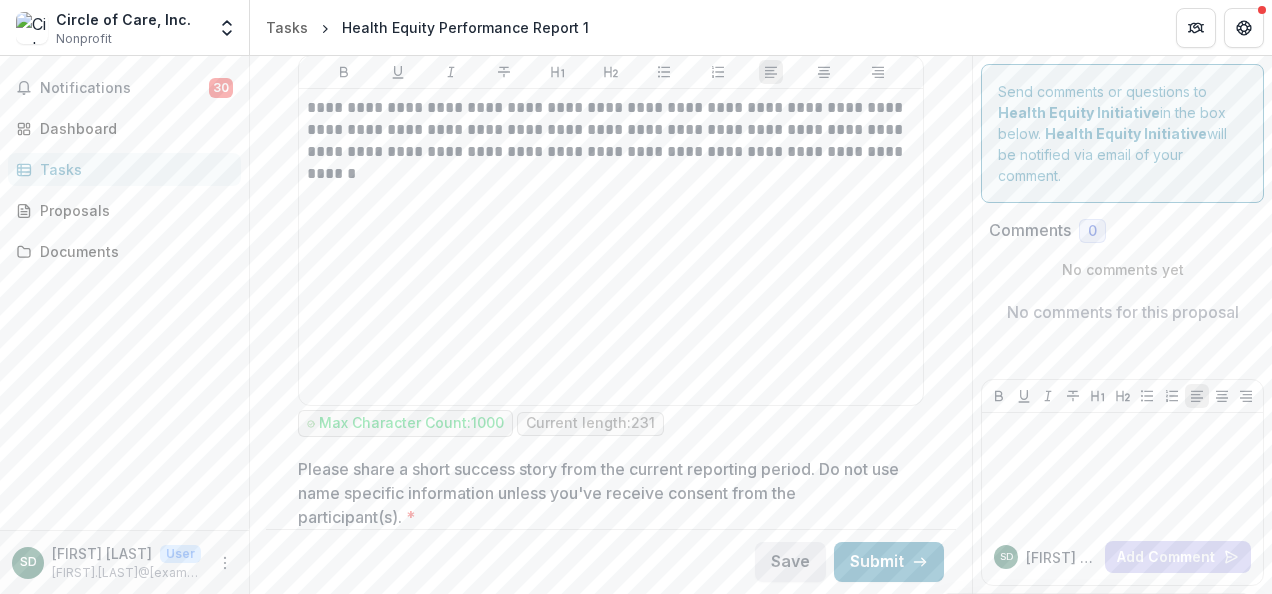 click on "Save" at bounding box center (790, 562) 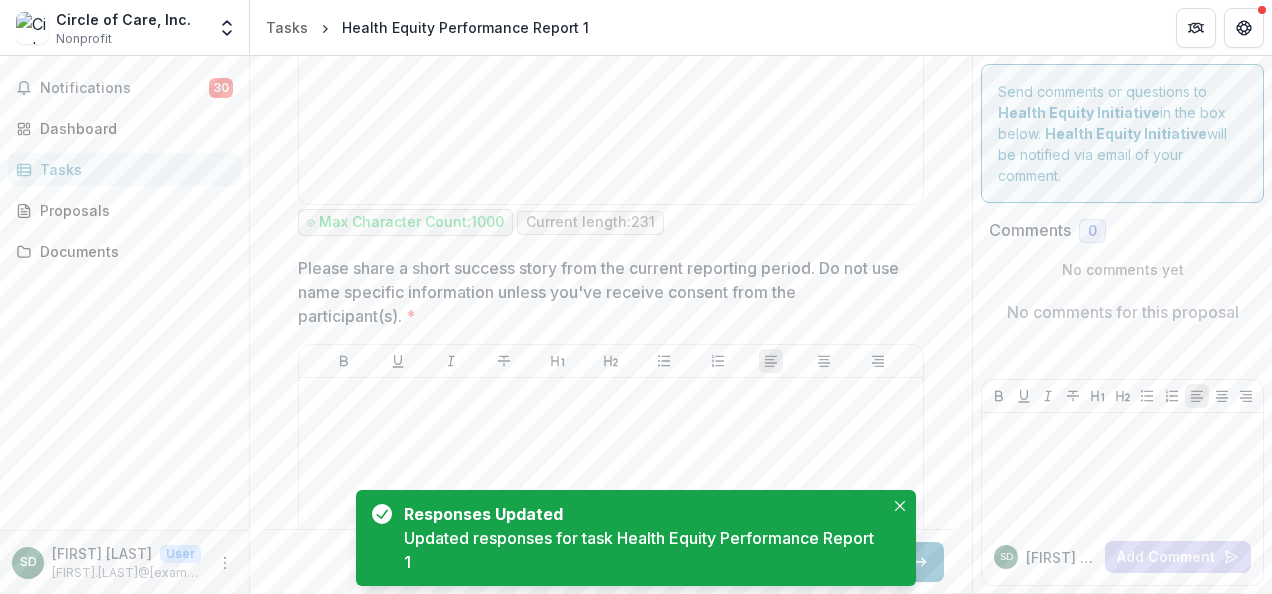 scroll, scrollTop: 4200, scrollLeft: 0, axis: vertical 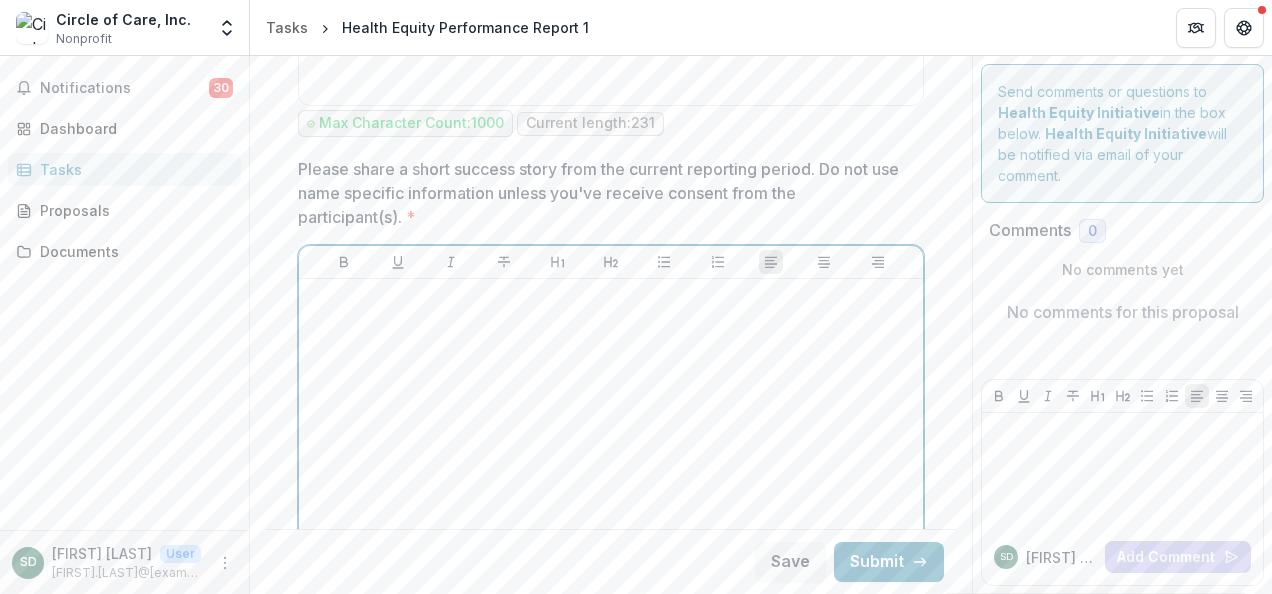 click at bounding box center [611, 298] 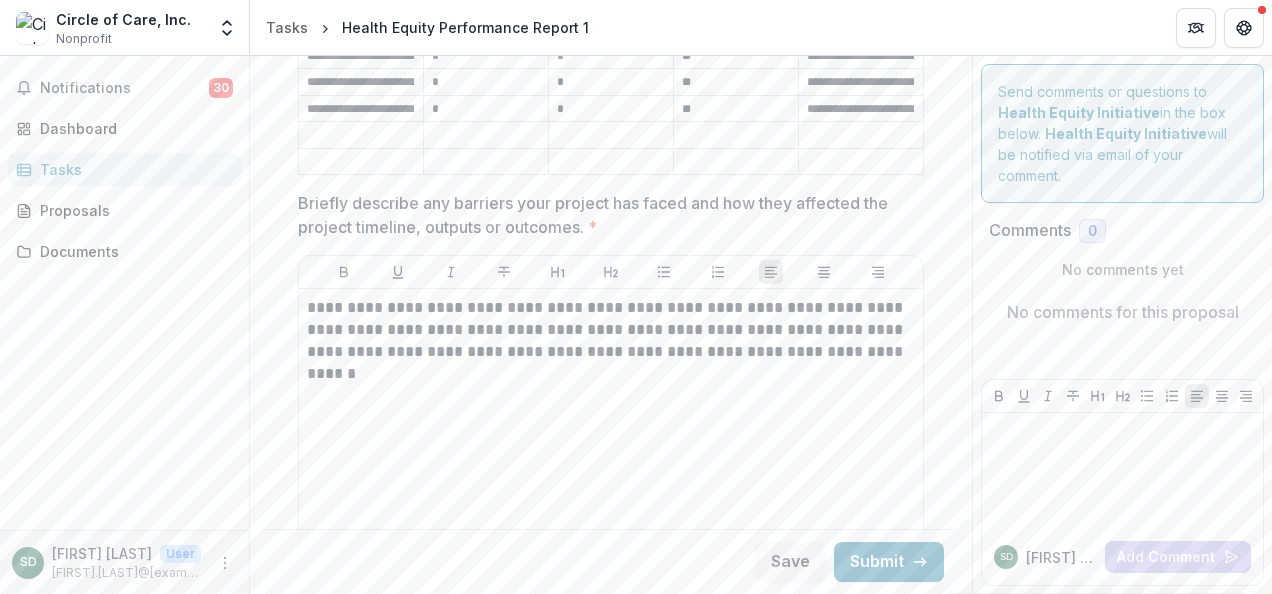 scroll, scrollTop: 3600, scrollLeft: 0, axis: vertical 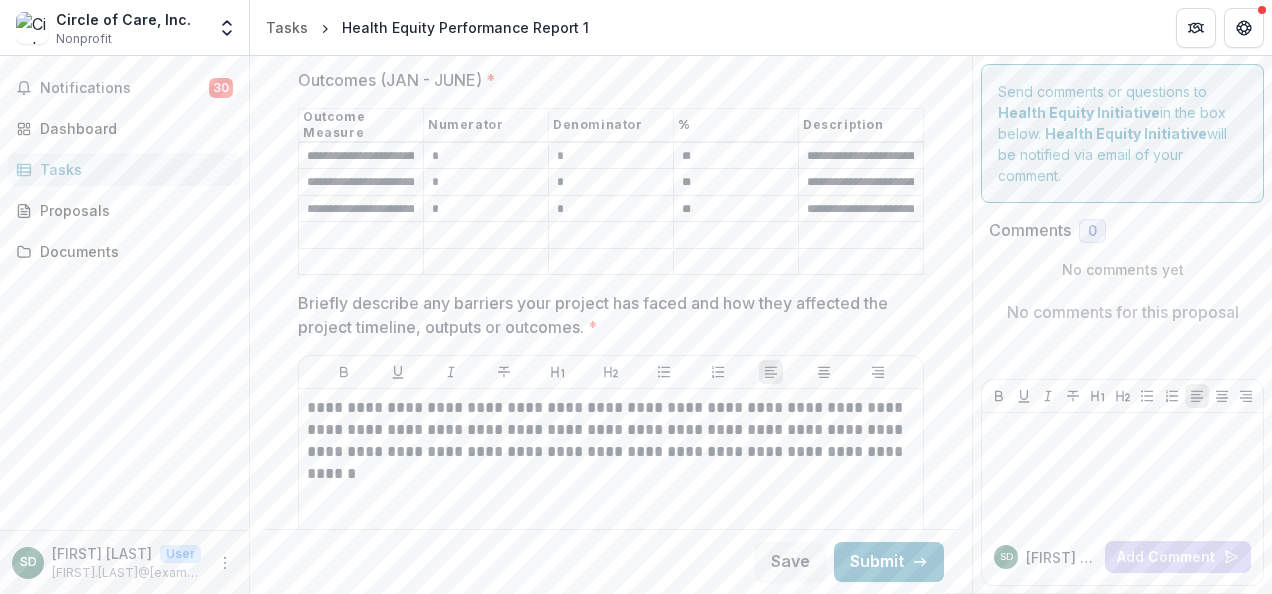 click on "**********" at bounding box center [860, 209] 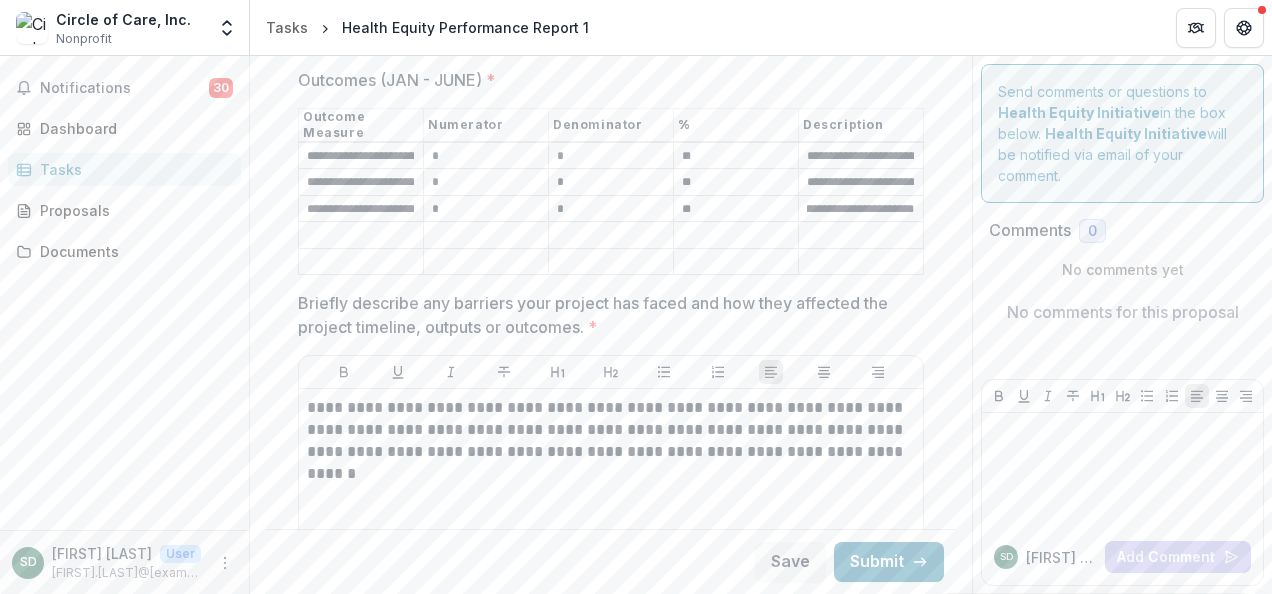 scroll, scrollTop: 0, scrollLeft: 161, axis: horizontal 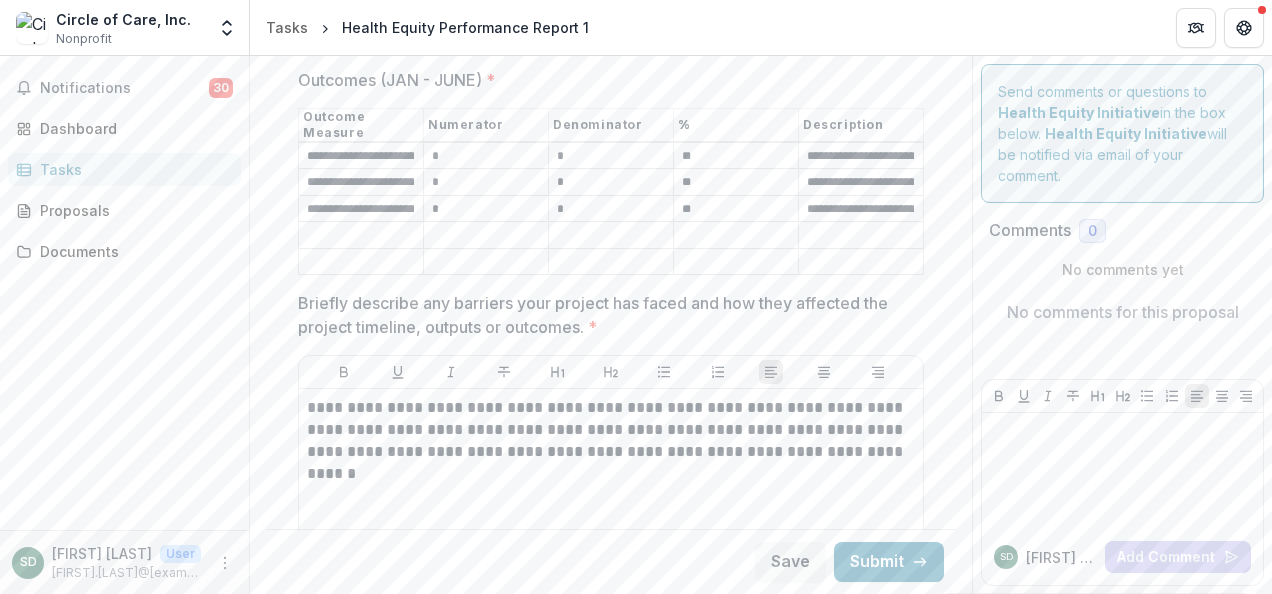 click on "*" at bounding box center [486, 209] 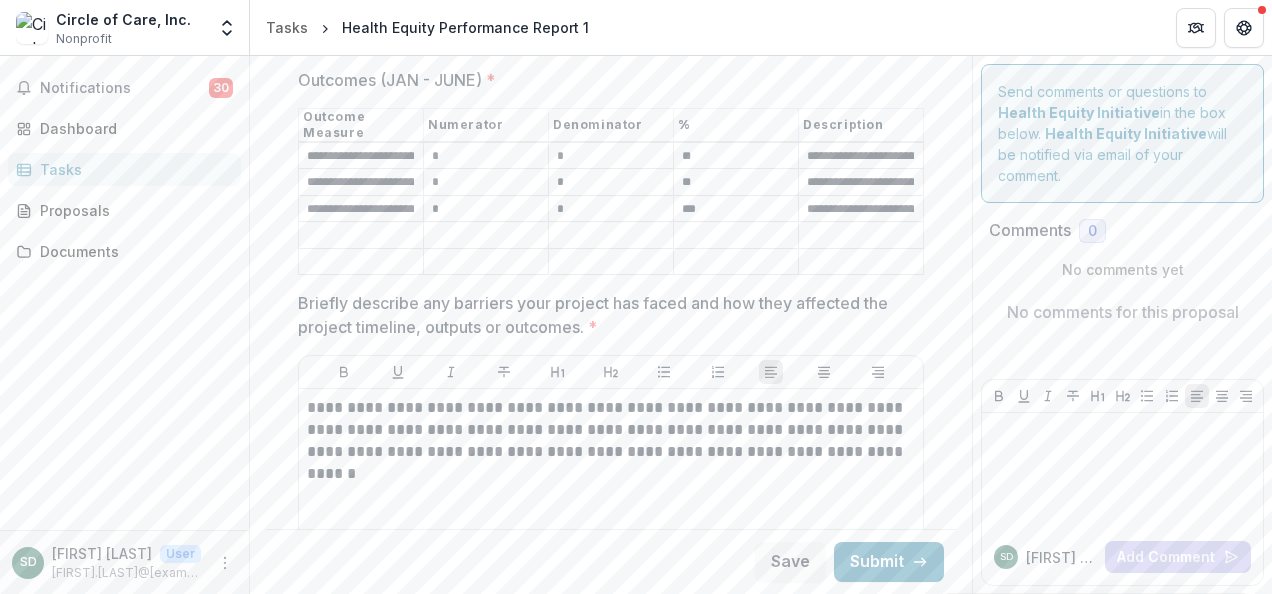 type on "***" 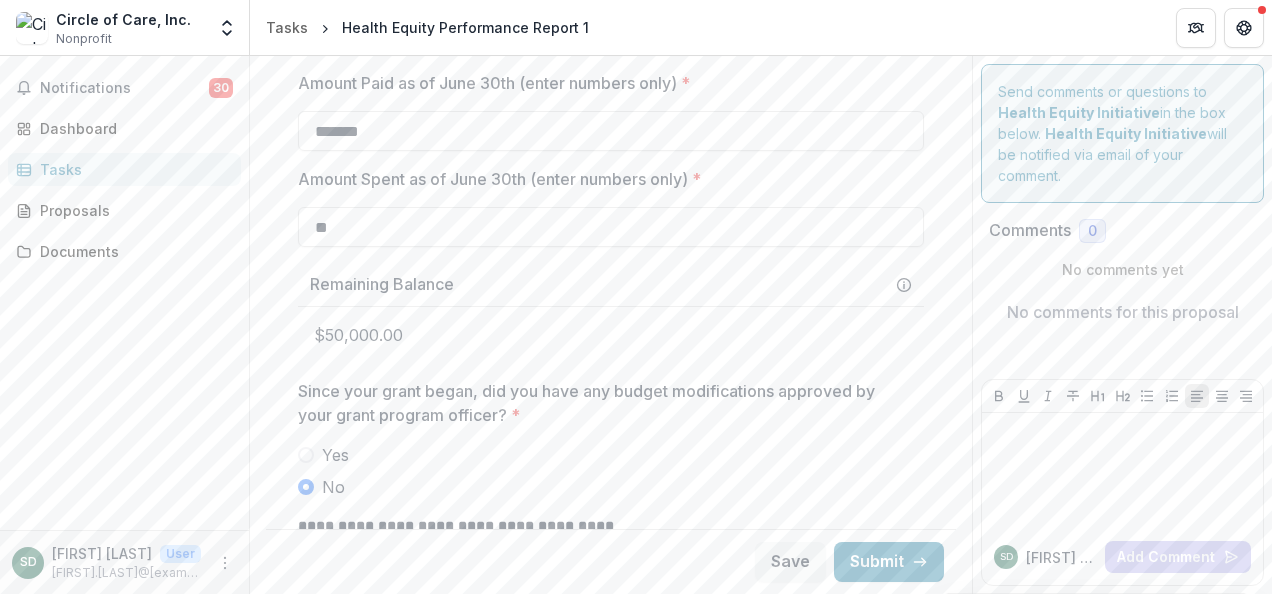 scroll, scrollTop: 832, scrollLeft: 0, axis: vertical 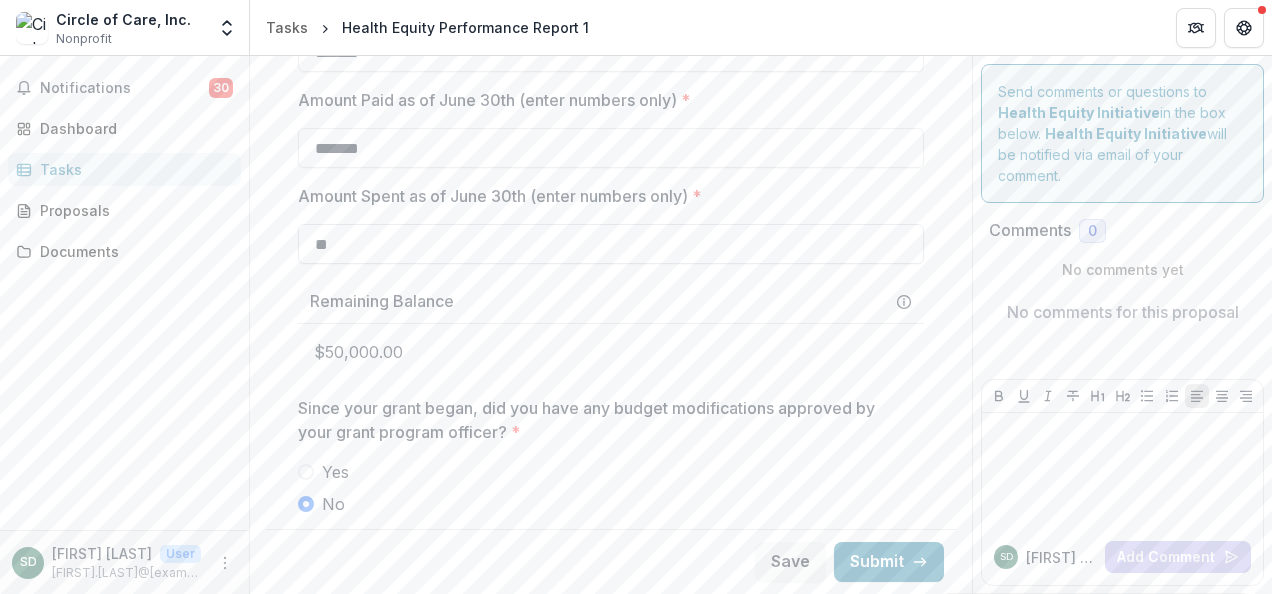 click on "**" at bounding box center [611, 244] 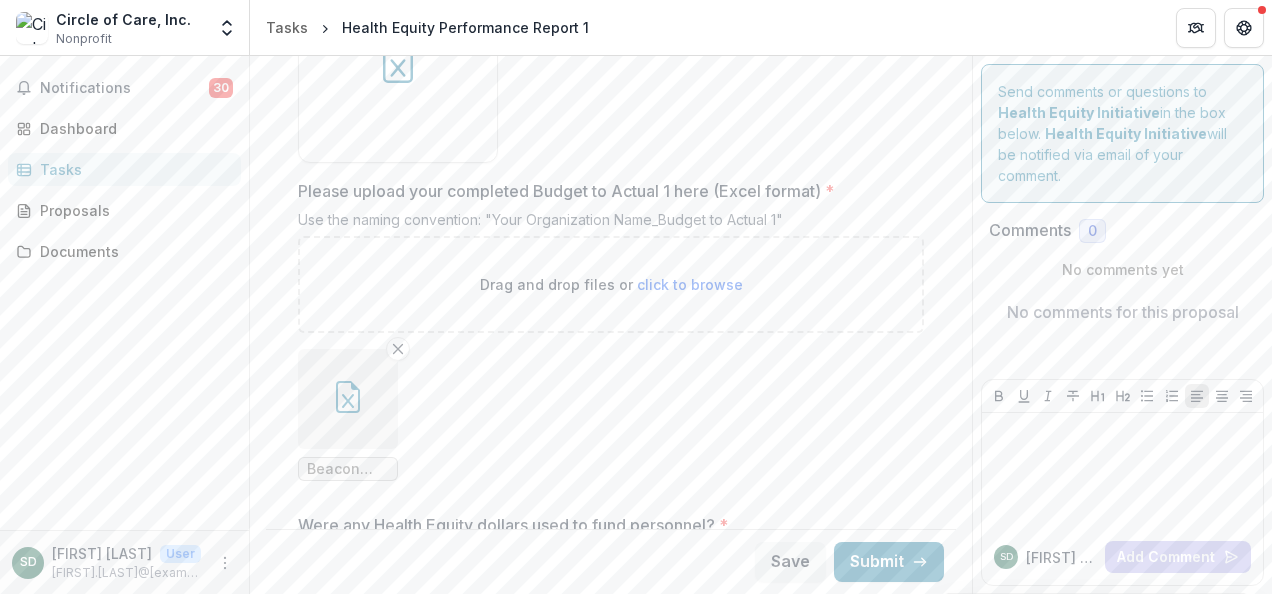 scroll, scrollTop: 1732, scrollLeft: 0, axis: vertical 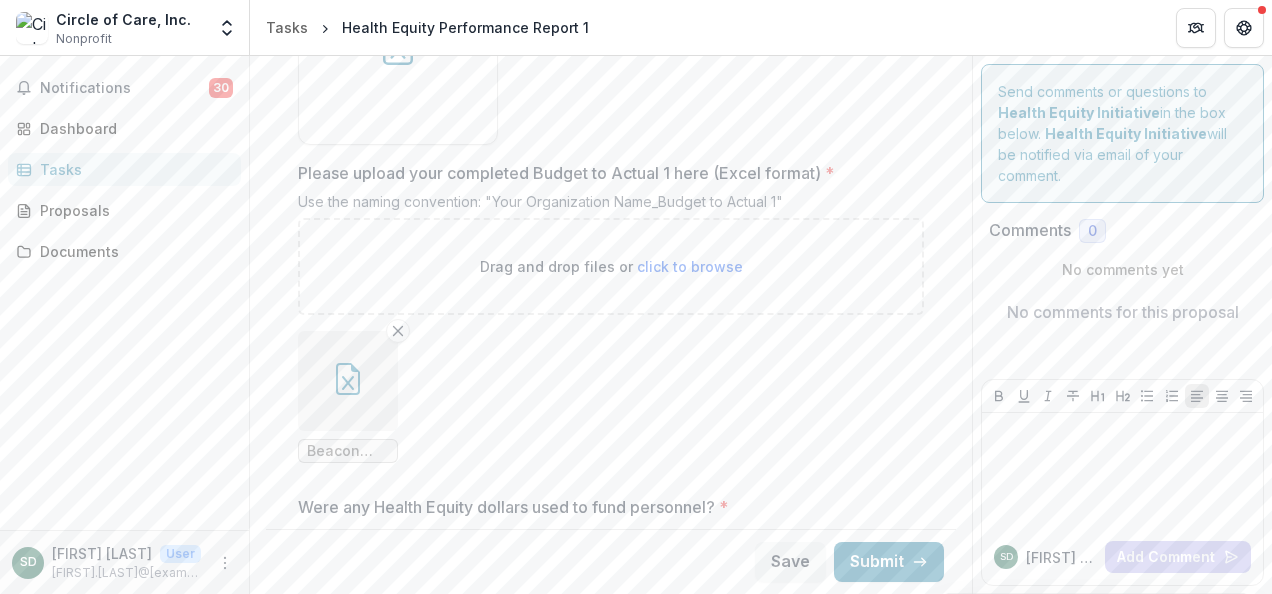 click on "Assigned by : [FIRST] [LAST] from Health Equity Initiative Last saved: Jun 02, 2025, 4:37 PM Organization Name * * * Project Name * * * Primary Contact Name * * * Amount Awarded (enter numbers only) * * * Amount Paid as of June 30th (enter numbers only) * * * Amount Spent as of June 30th (enter numbers only) * * * Remaining Balance $50,000.00 Since your grant began, did you have any budget modifications approved by your grant program officer? * Yes No" at bounding box center (611, 1064) 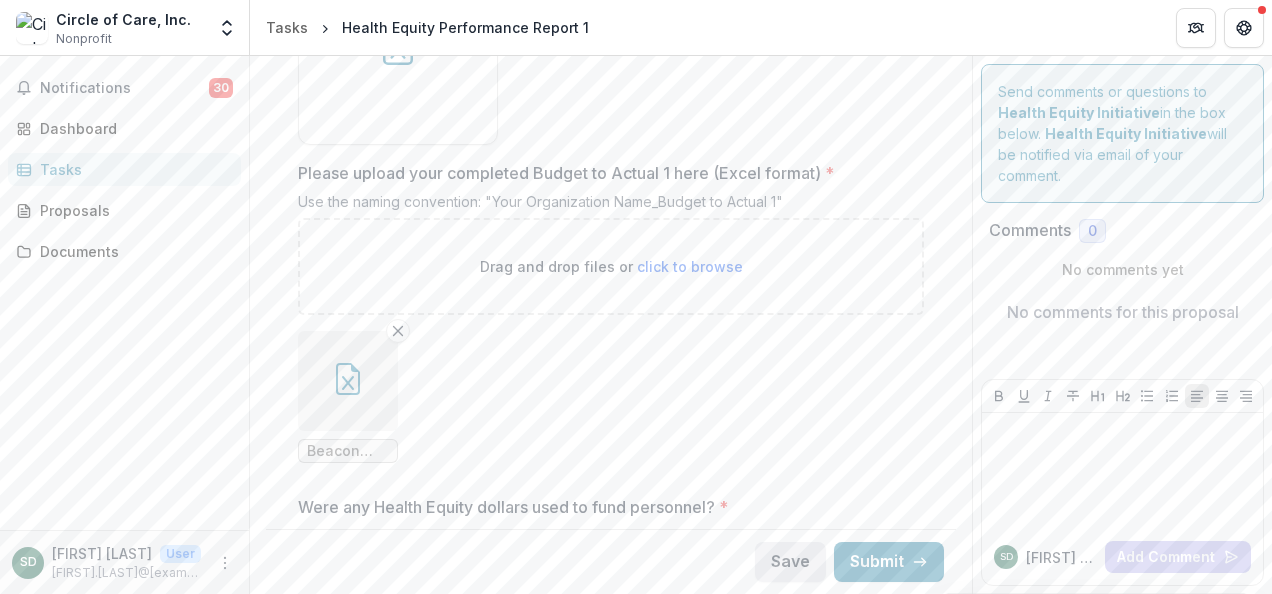 click on "Save" at bounding box center (790, 562) 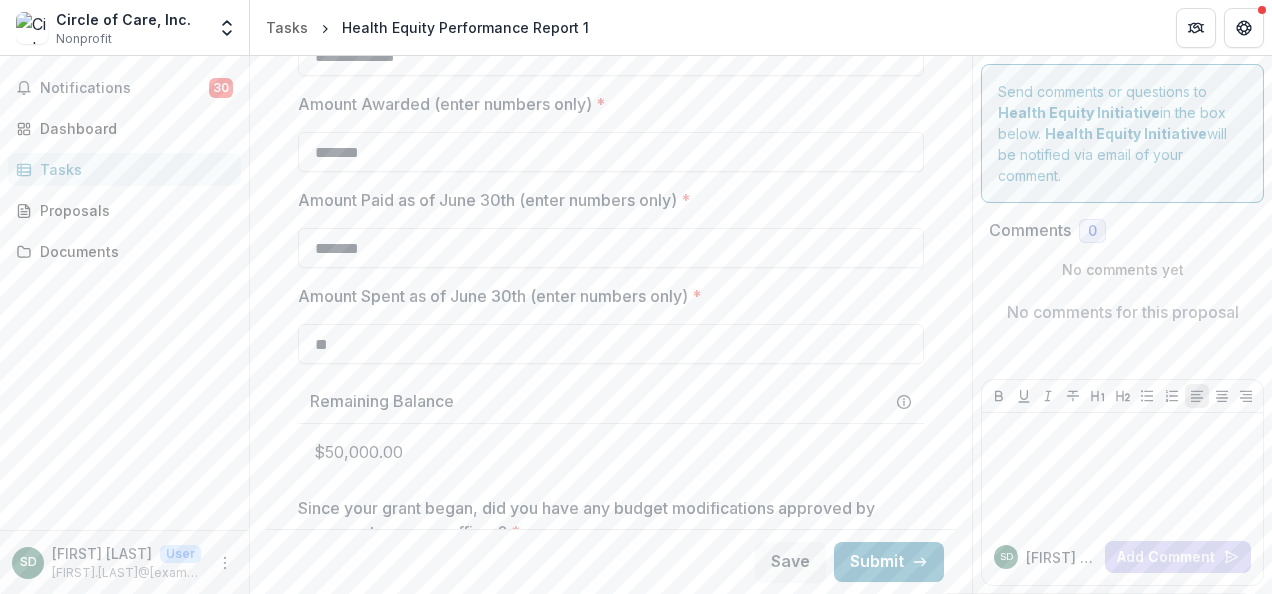 scroll, scrollTop: 632, scrollLeft: 0, axis: vertical 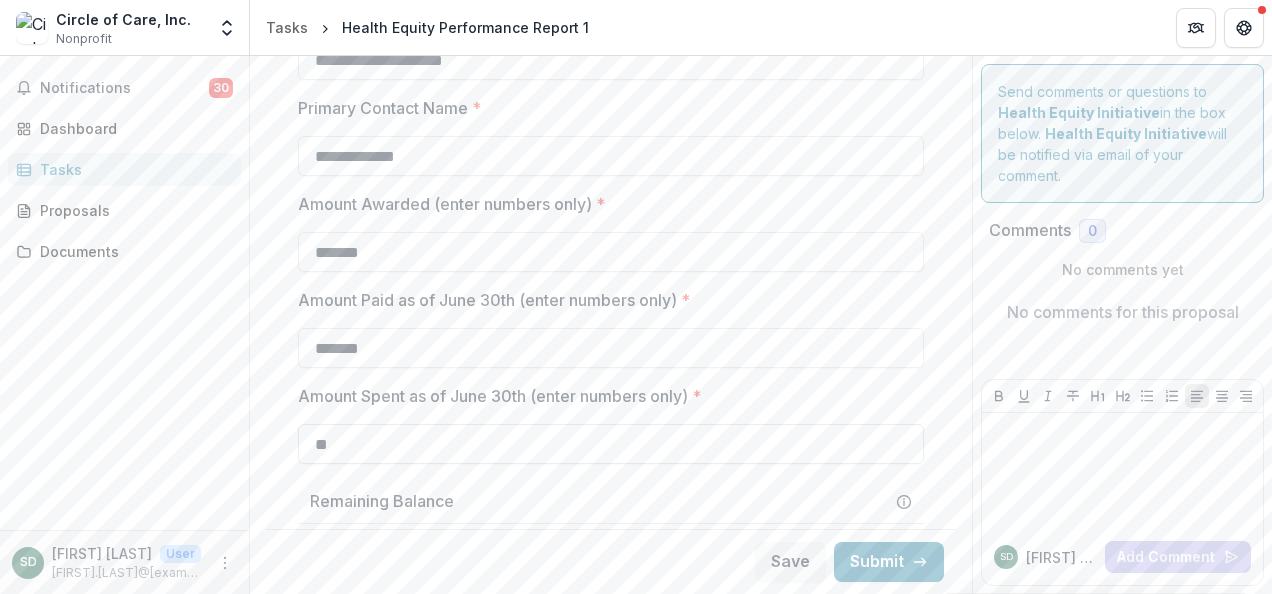 click on "**" at bounding box center [611, 444] 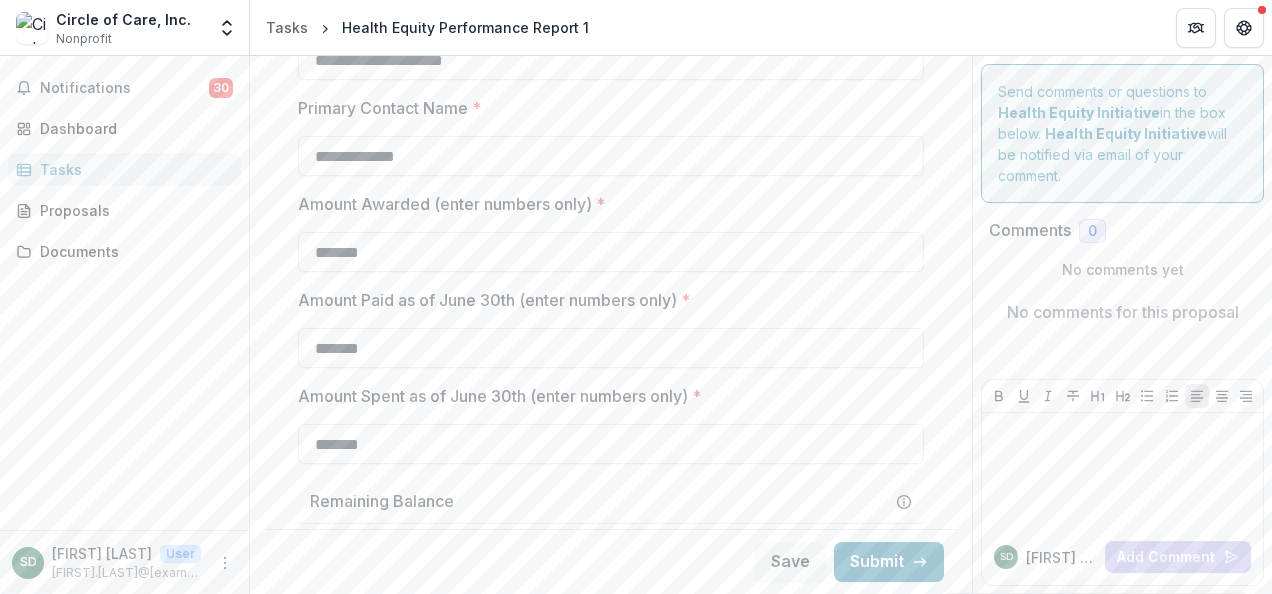 type on "*******" 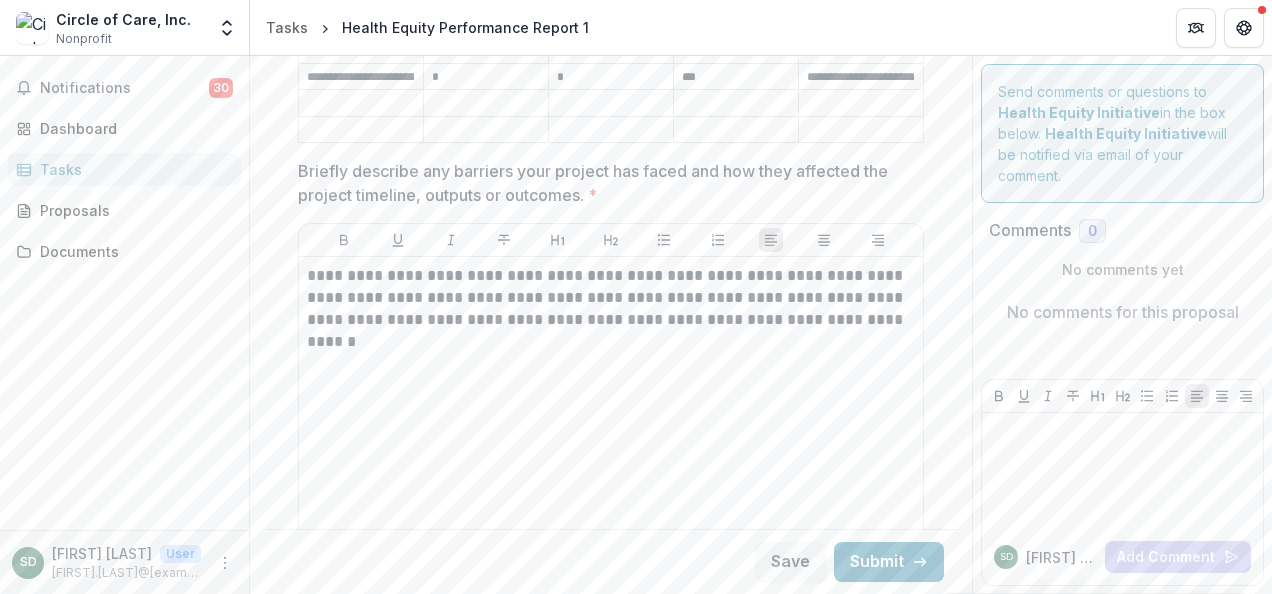 scroll, scrollTop: 3532, scrollLeft: 0, axis: vertical 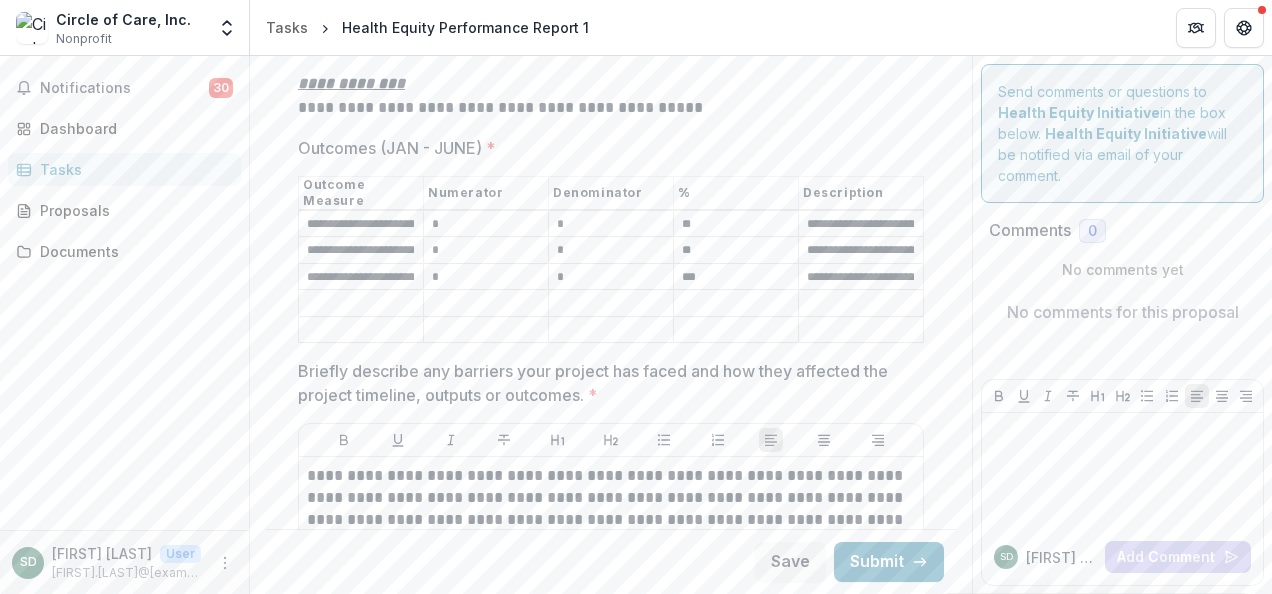 click on "**********" at bounding box center (860, 224) 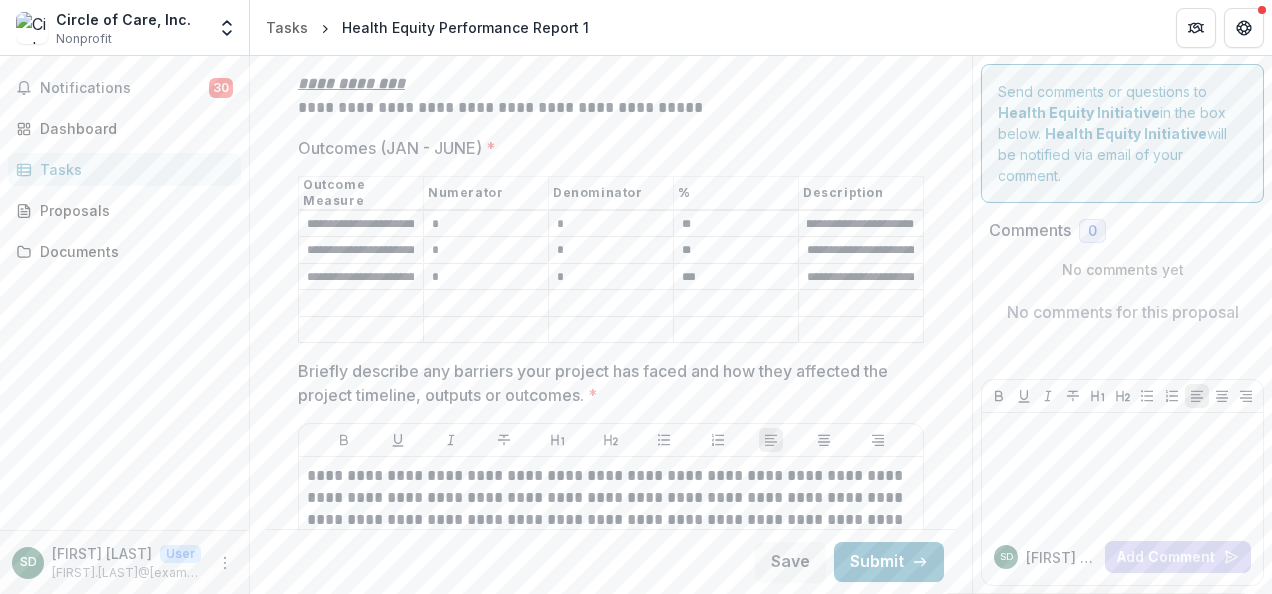 scroll, scrollTop: 0, scrollLeft: 210, axis: horizontal 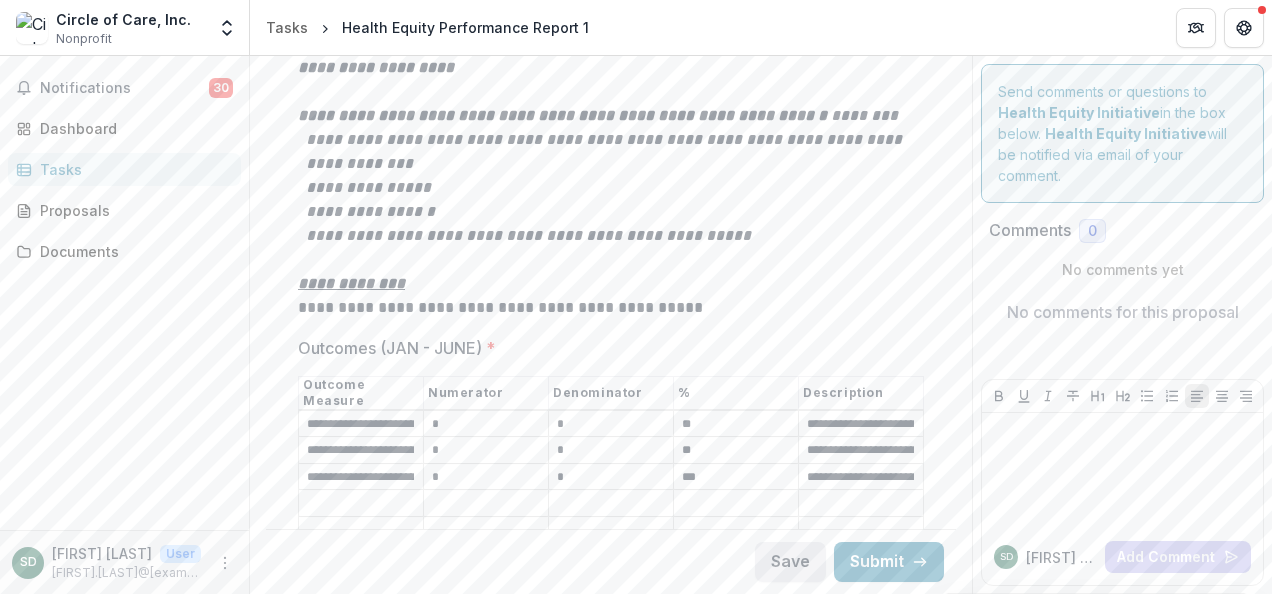 click on "Save" at bounding box center [790, 562] 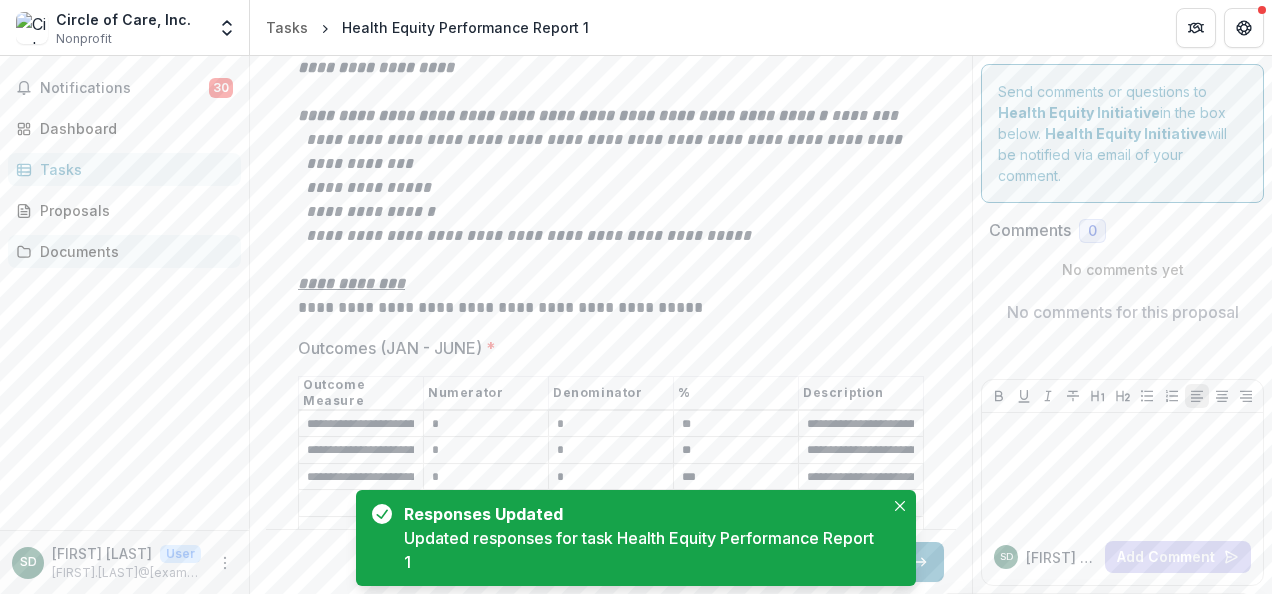 click on "Documents" at bounding box center [132, 251] 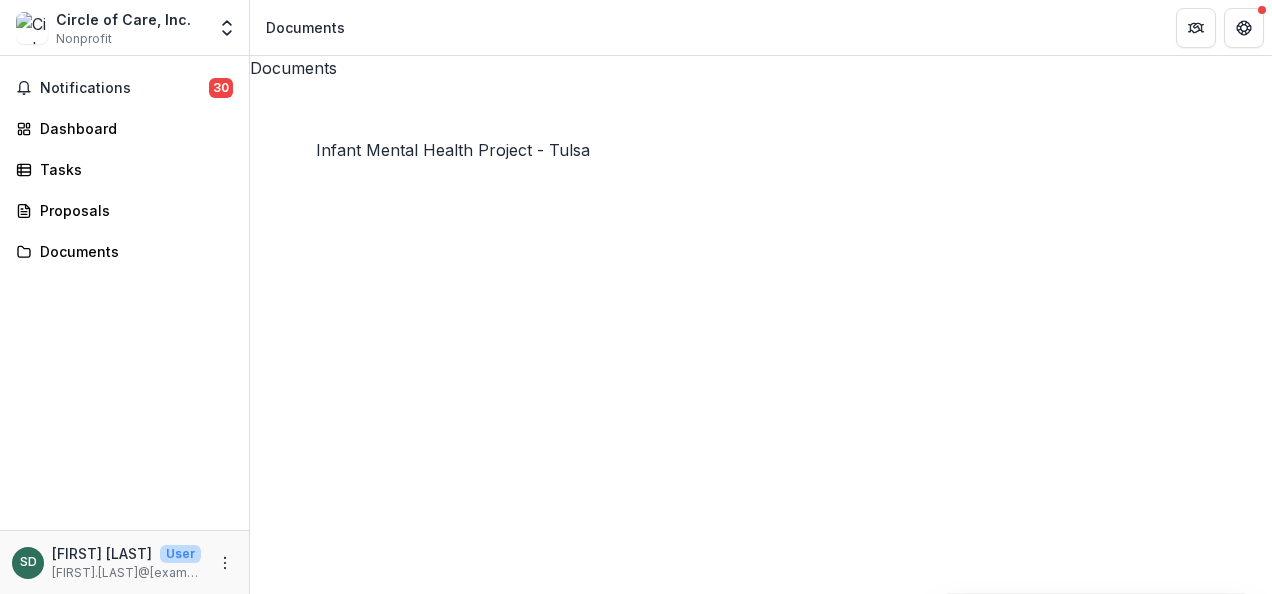 click on "Infant Mental Health Project - Tulsa" at bounding box center (387, 2256) 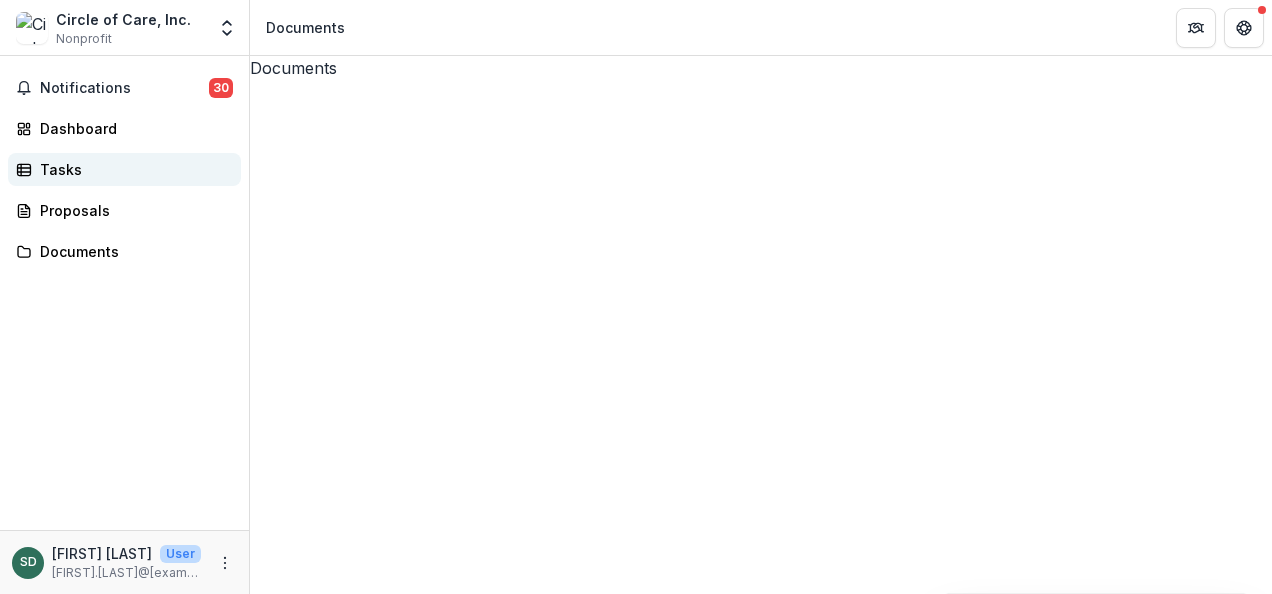 click on "Tasks" at bounding box center (132, 169) 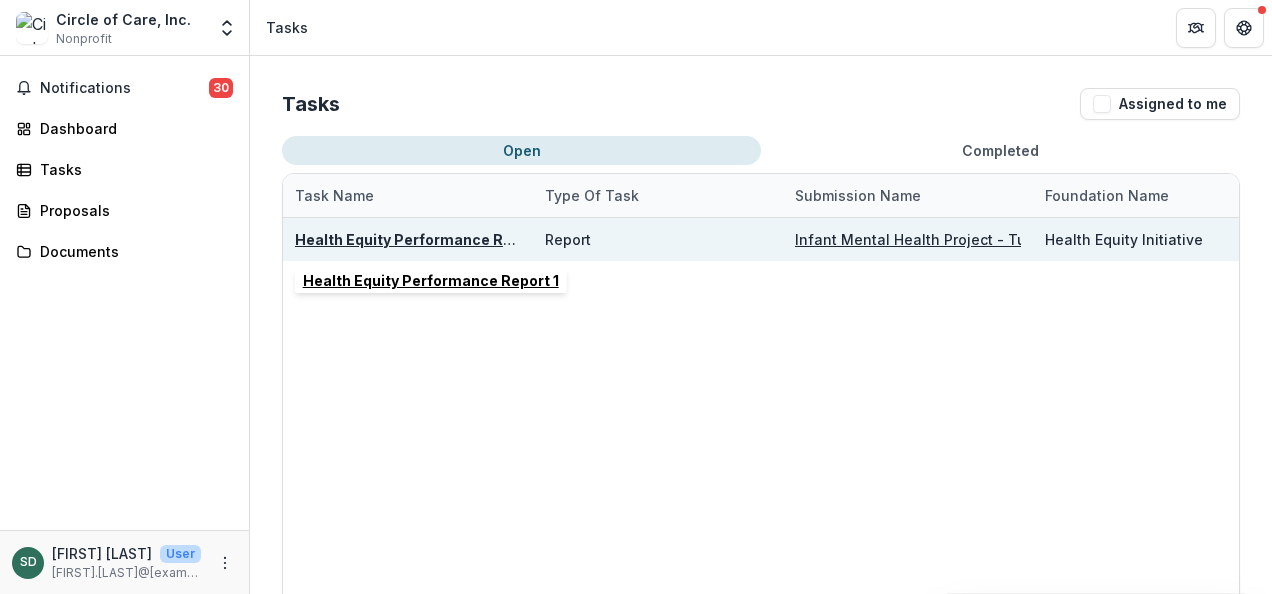click on "Health Equity Performance Report 1" at bounding box center [423, 239] 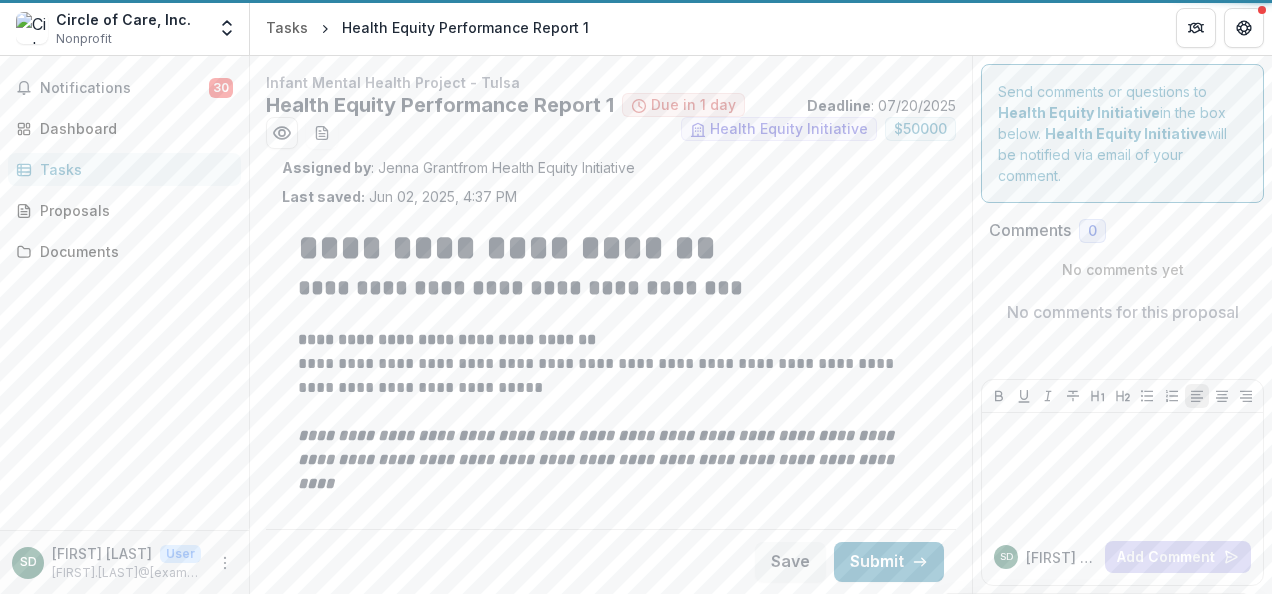 type on "*******" 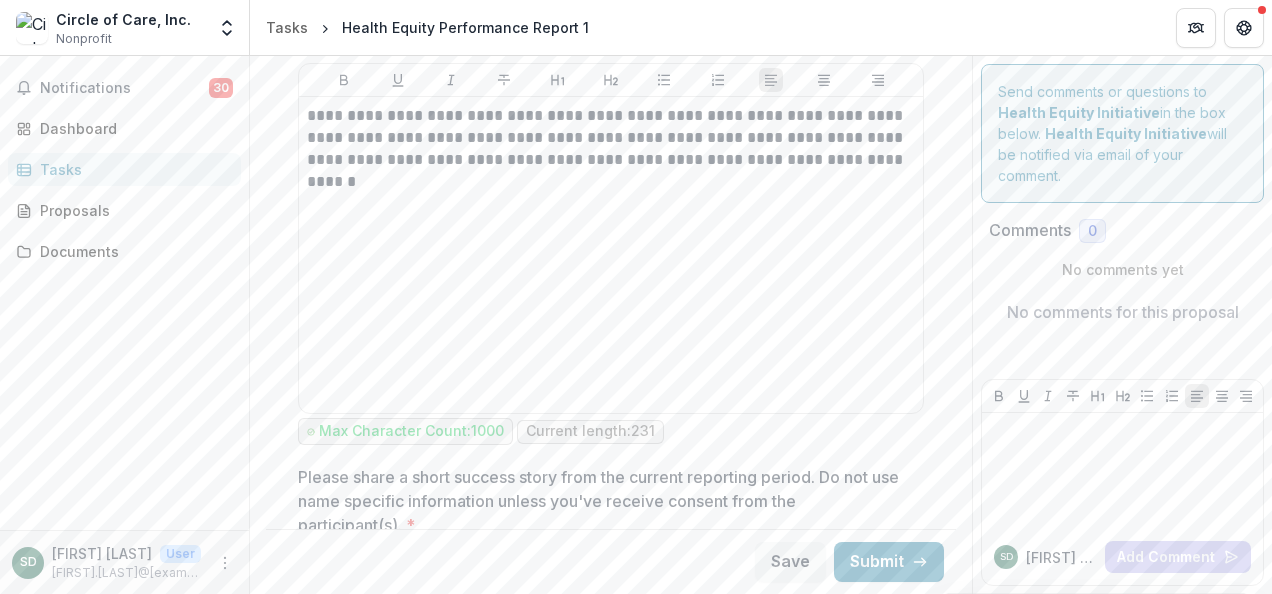 scroll, scrollTop: 3900, scrollLeft: 0, axis: vertical 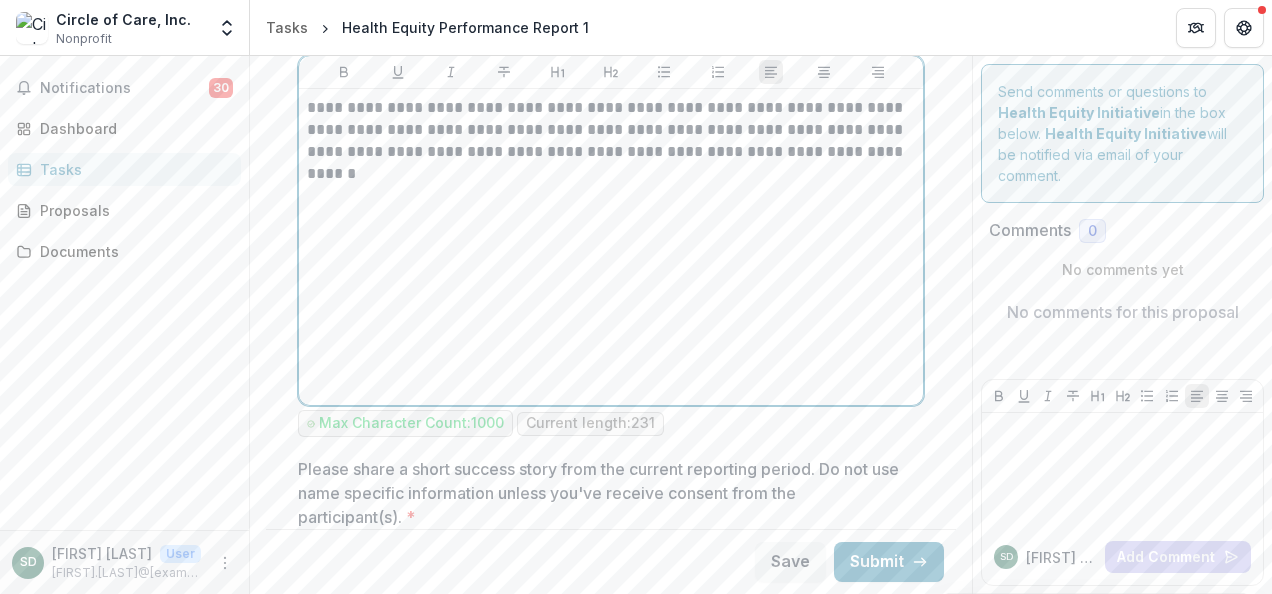 click on "**********" at bounding box center [608, 130] 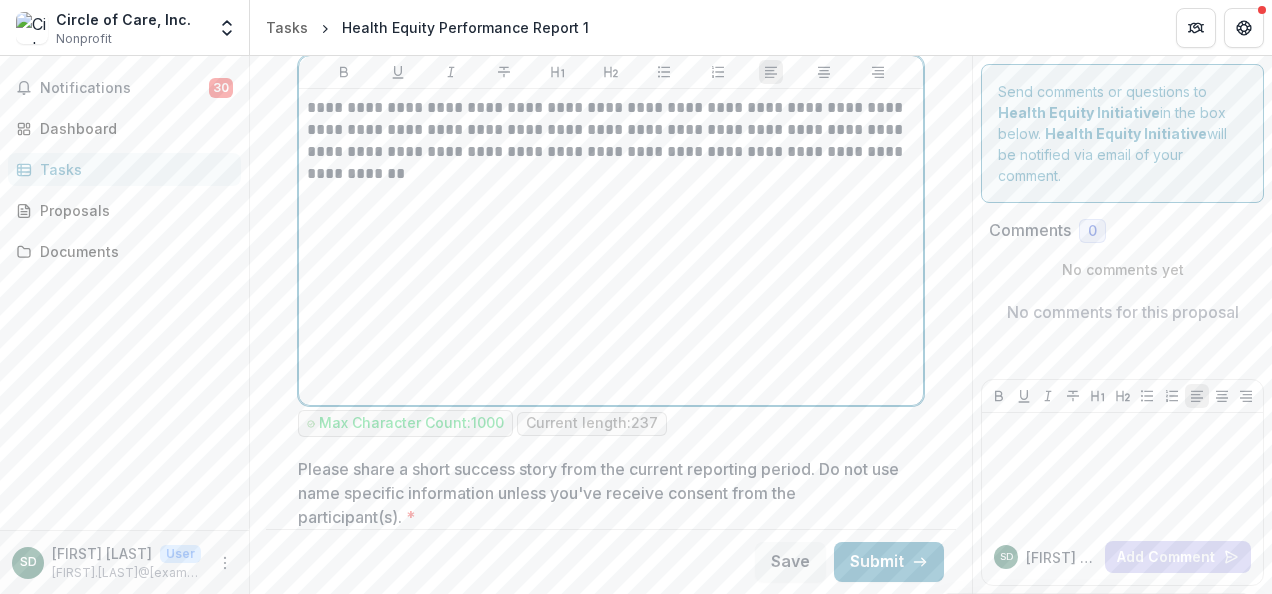 click on "**********" at bounding box center [608, 141] 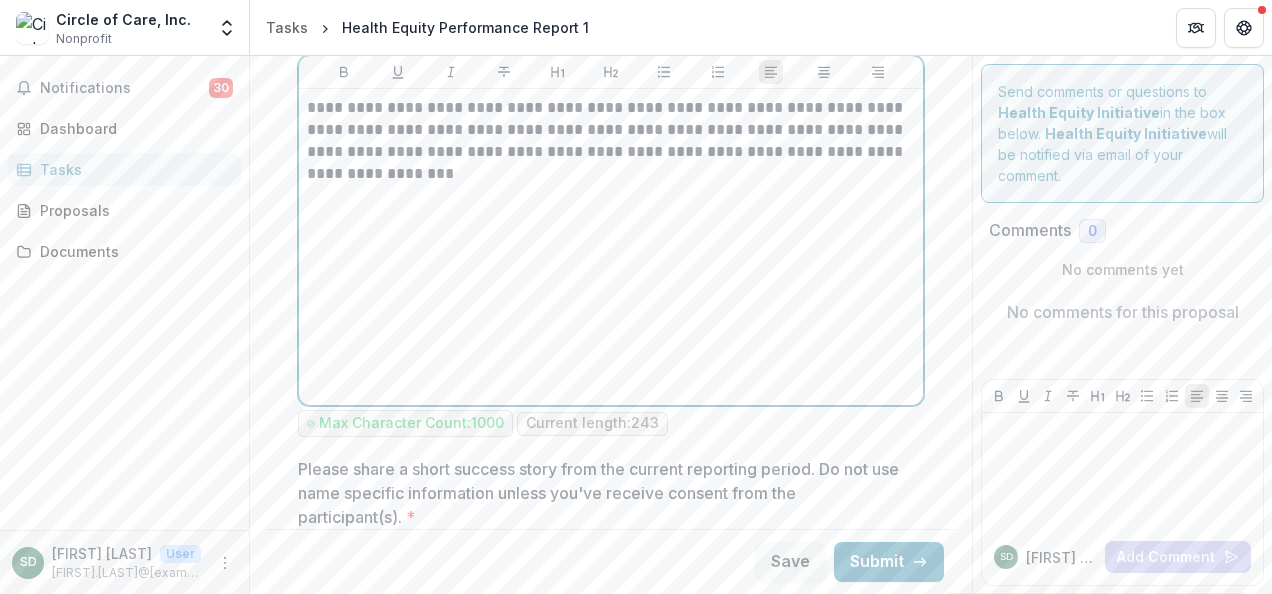 click on "**********" at bounding box center [608, 141] 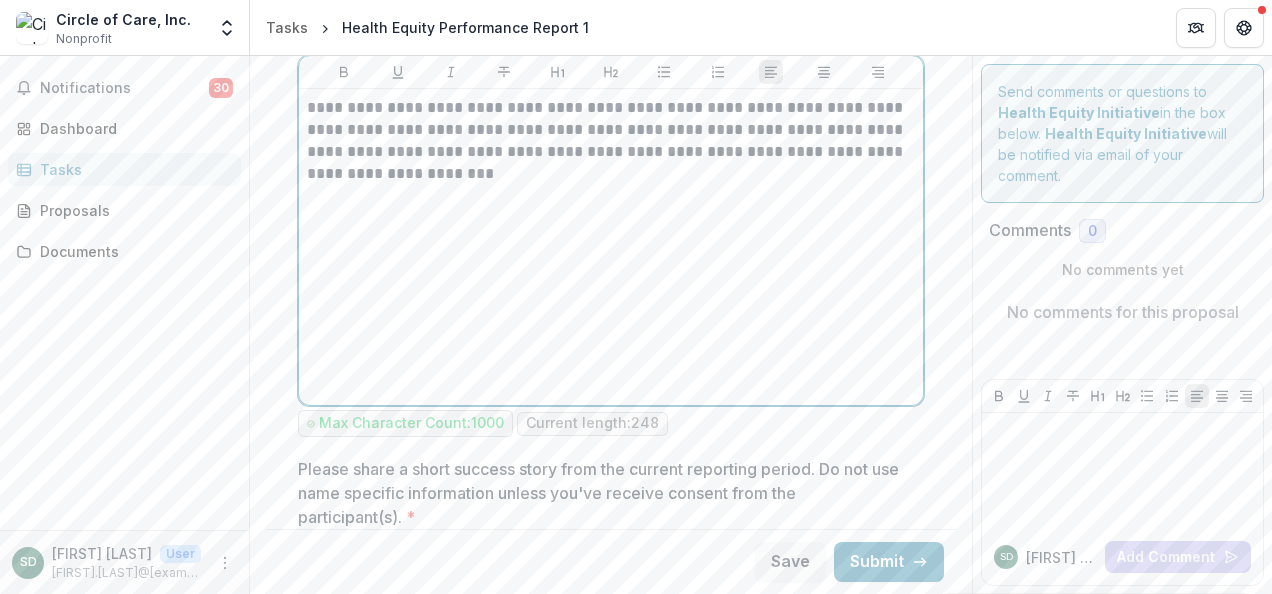 click on "**********" at bounding box center [608, 141] 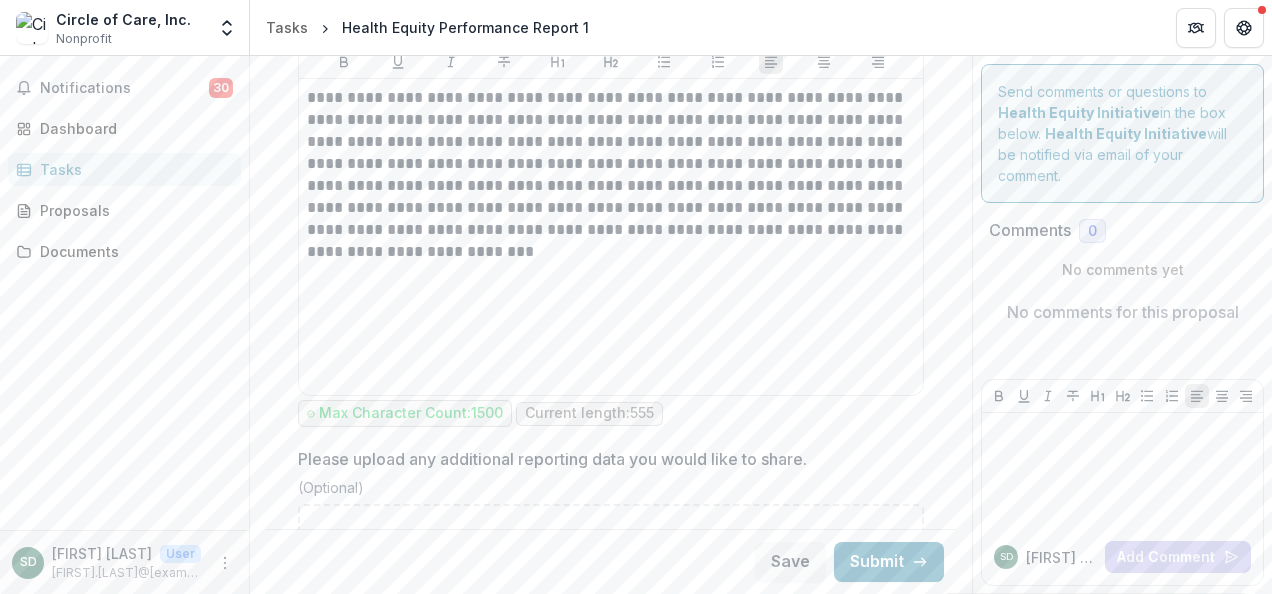 scroll, scrollTop: 4800, scrollLeft: 0, axis: vertical 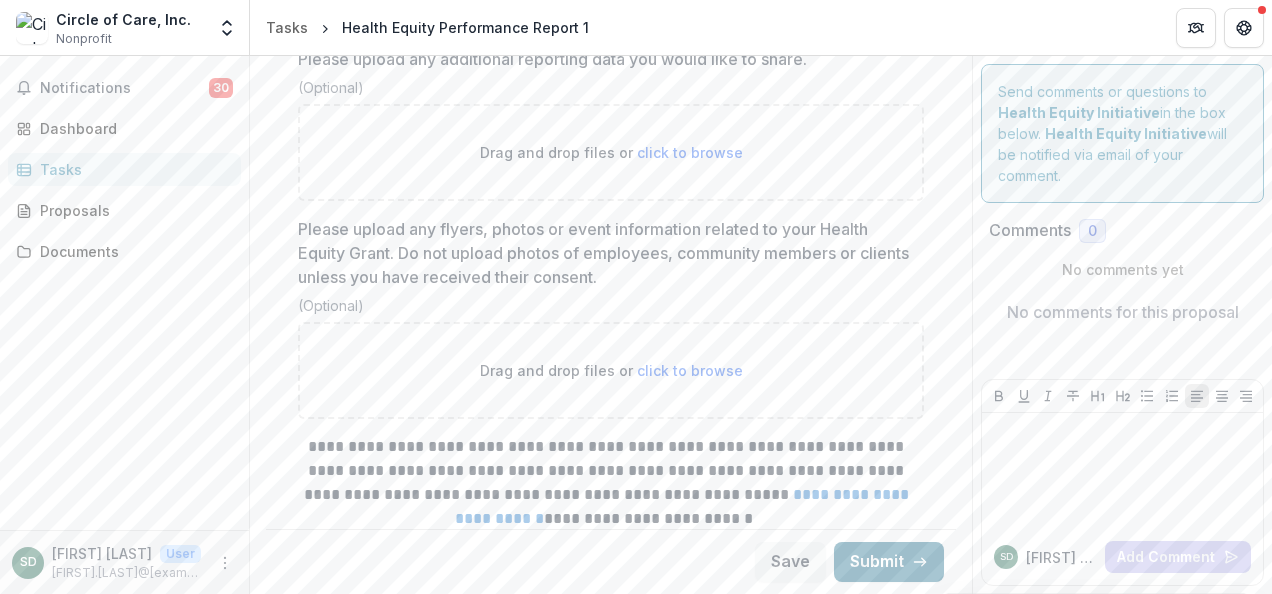 click on "Submit" at bounding box center (889, 562) 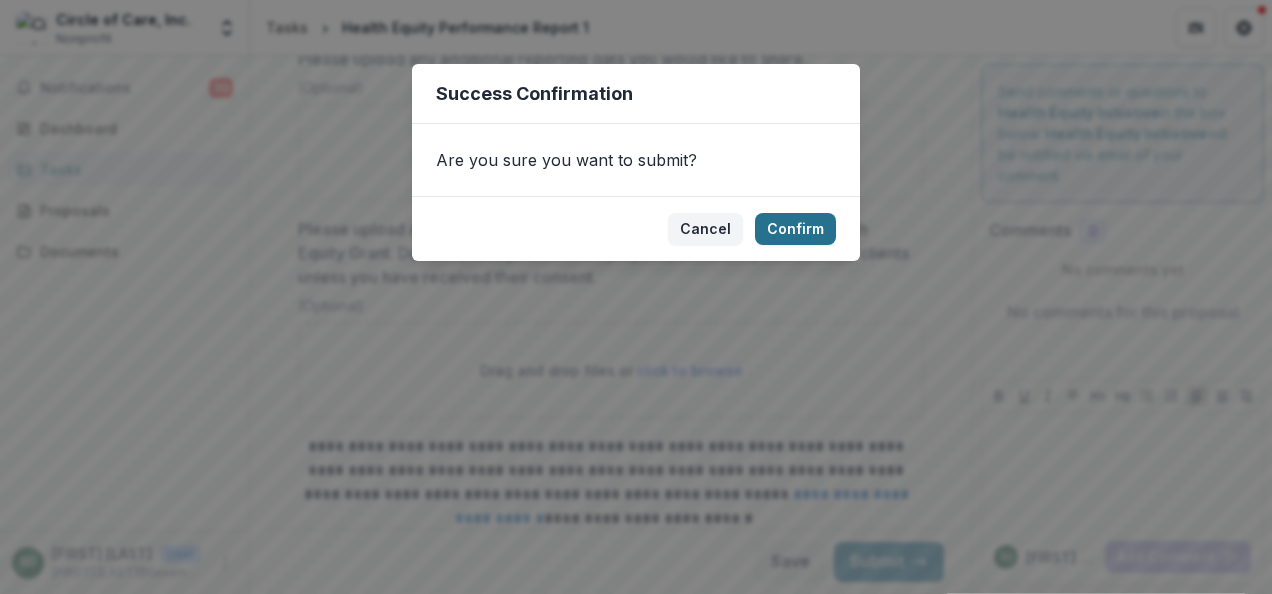 click on "Confirm" at bounding box center [795, 229] 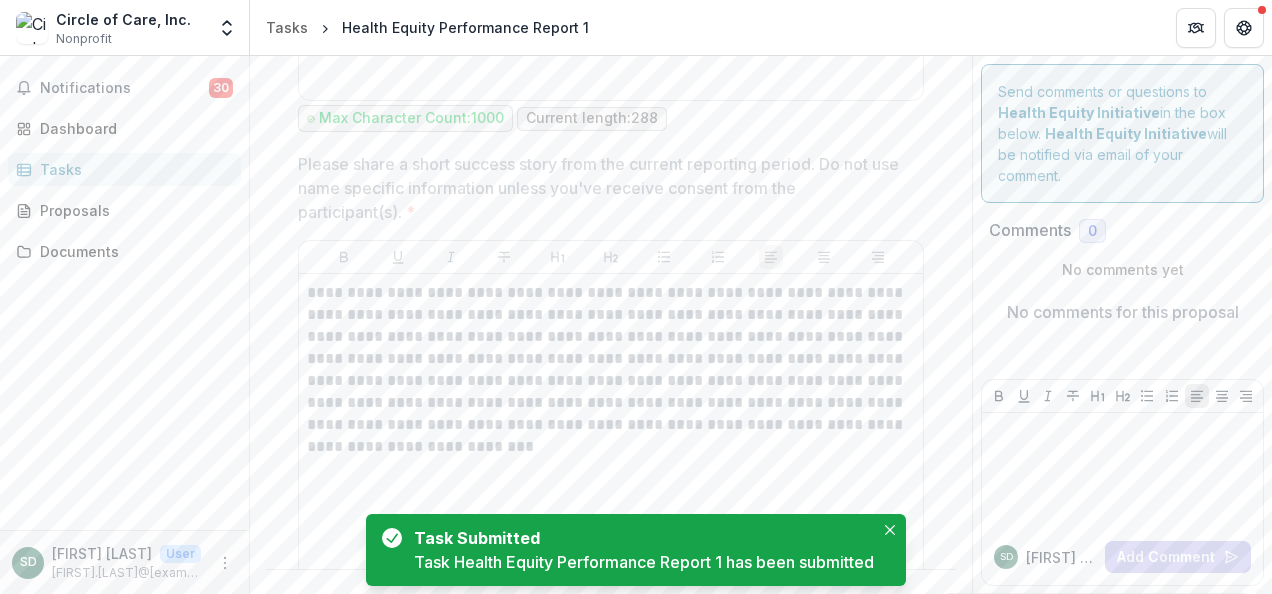 scroll, scrollTop: 4280, scrollLeft: 0, axis: vertical 